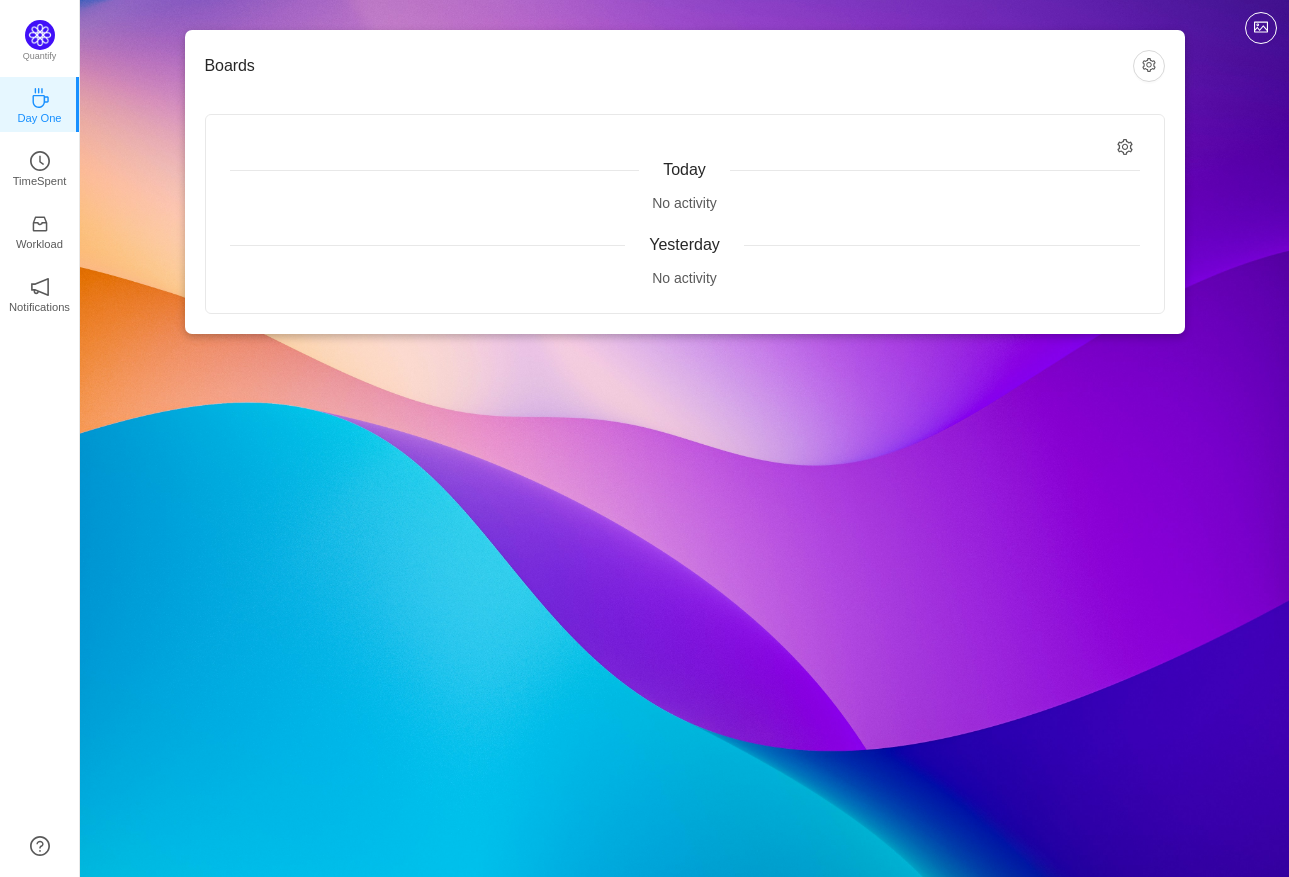 scroll, scrollTop: 0, scrollLeft: 0, axis: both 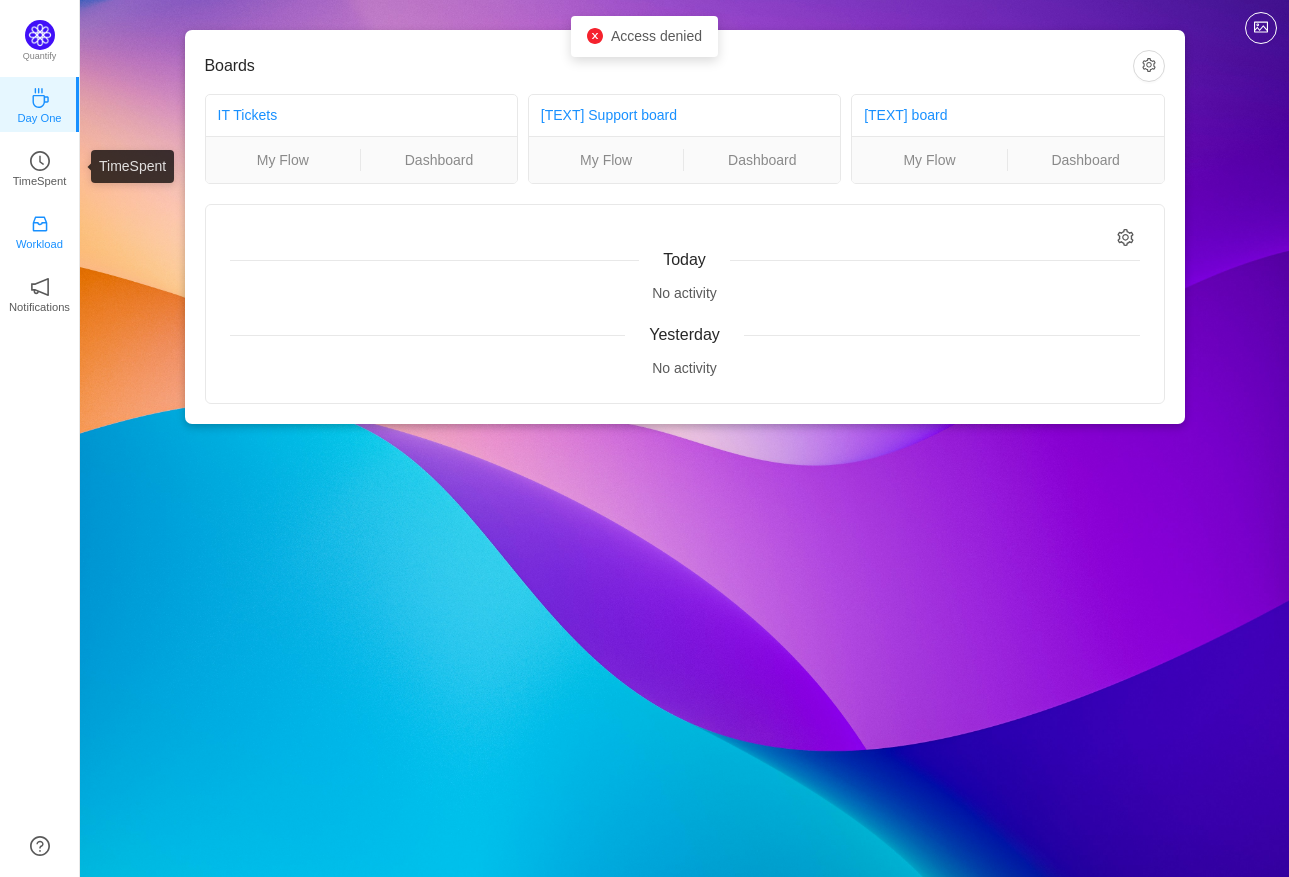 click on "Workload" at bounding box center [39, 244] 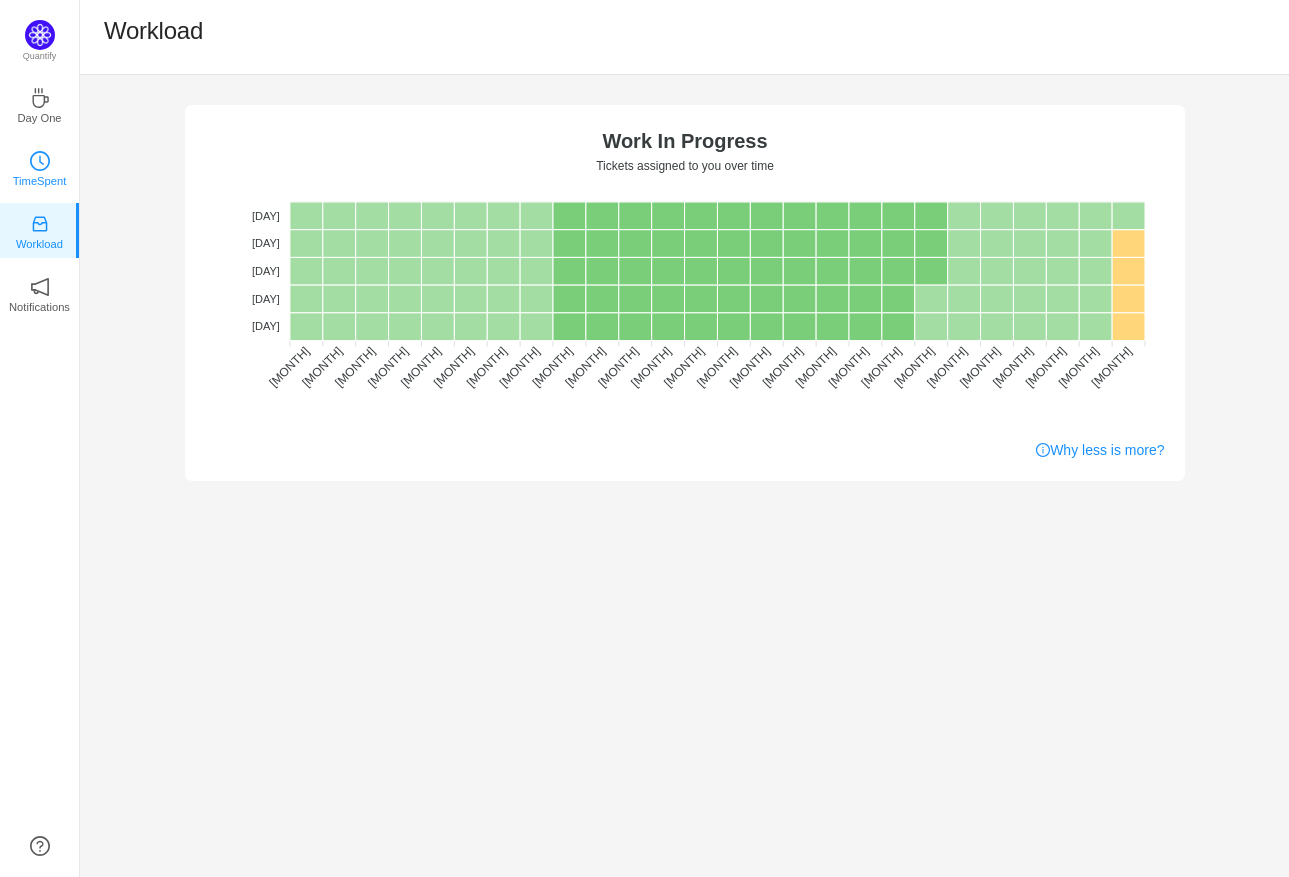 click at bounding box center [40, 161] 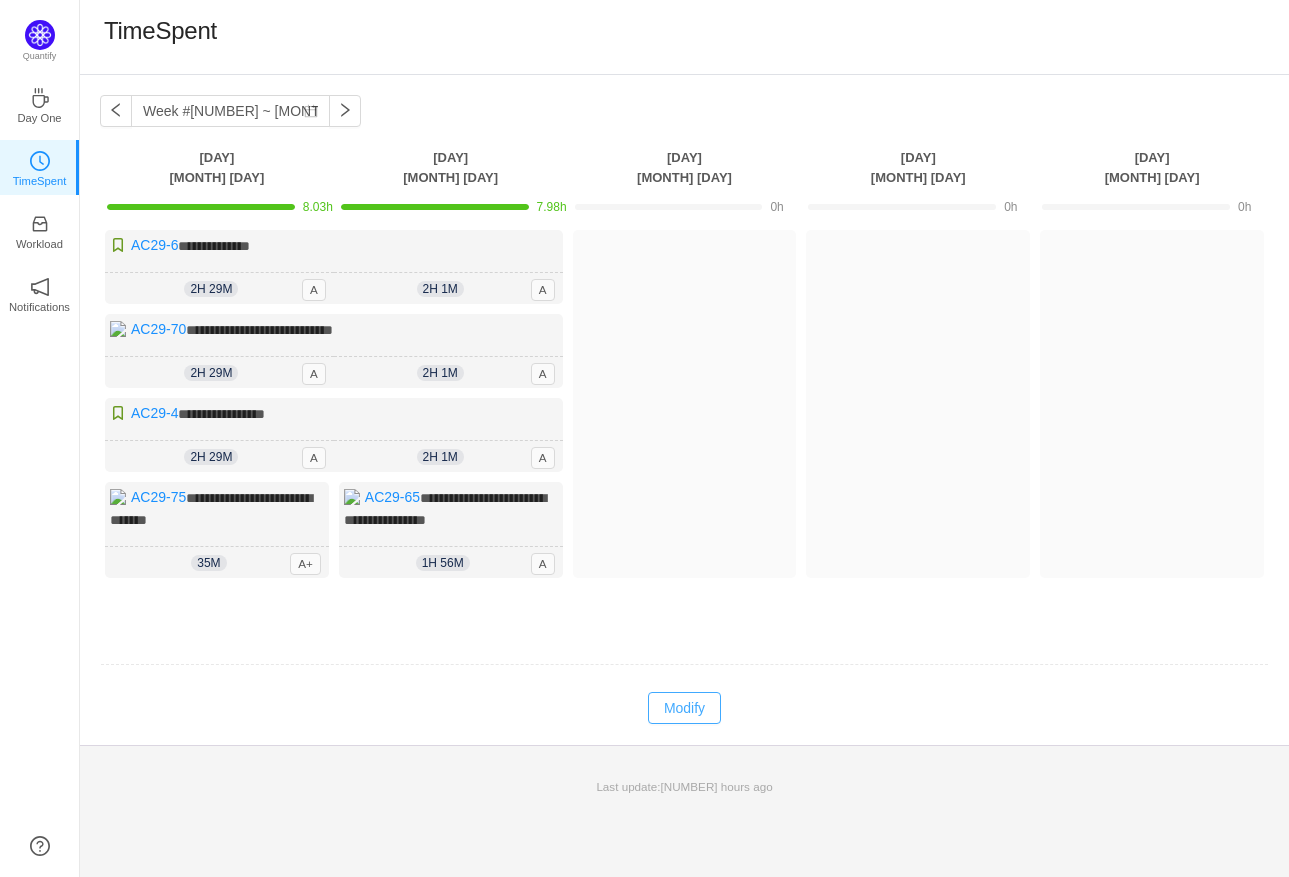click on "Modify" at bounding box center [684, 708] 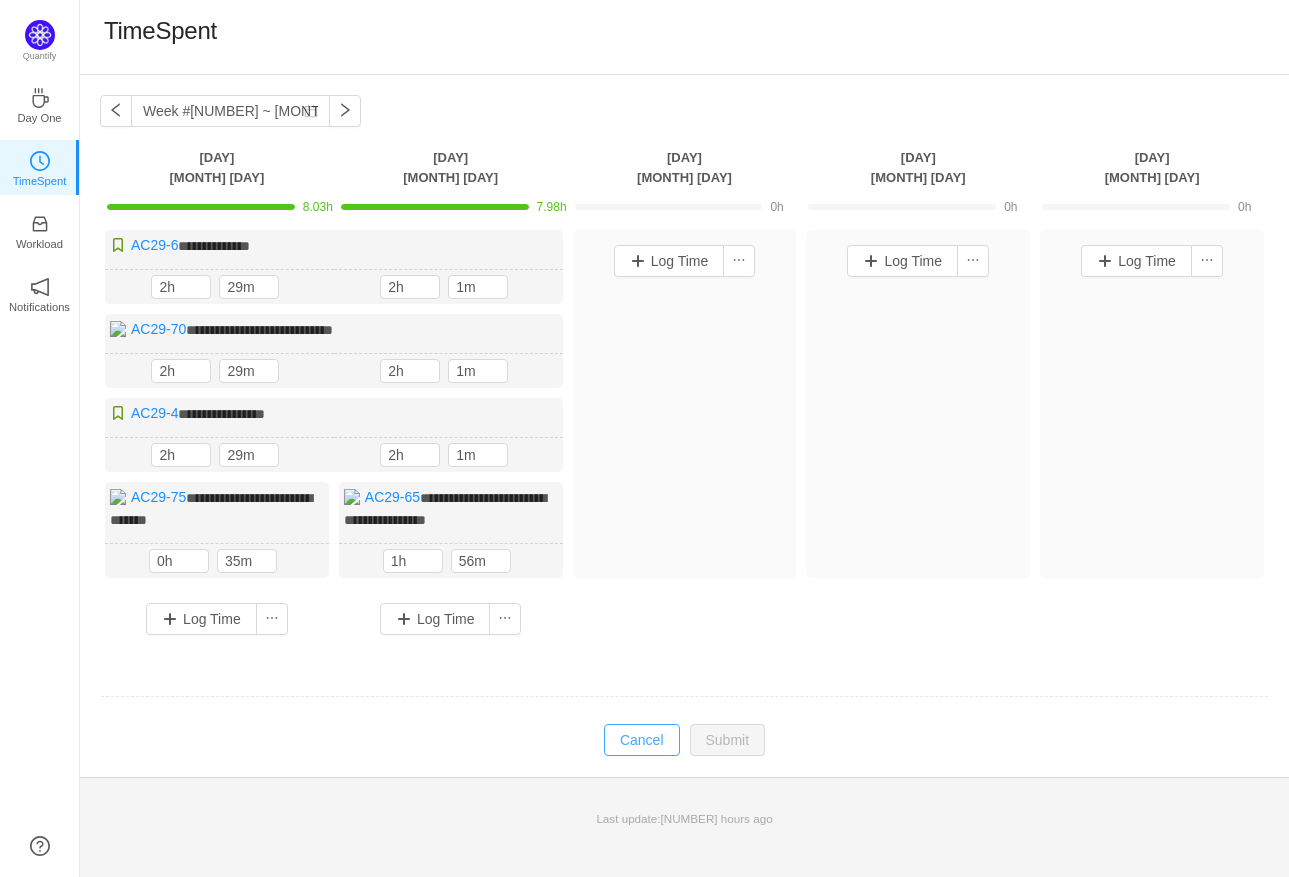 click on "Cancel" at bounding box center [642, 740] 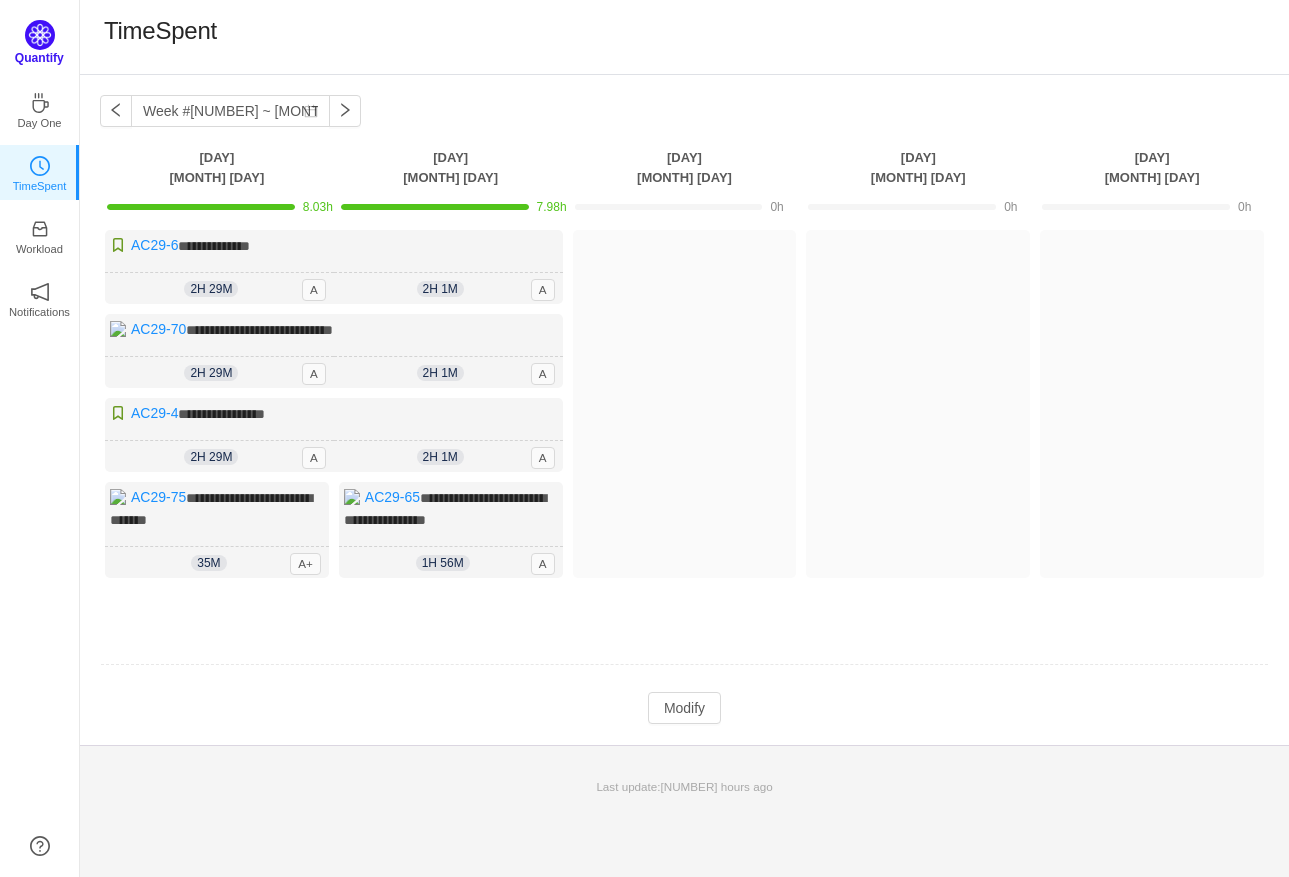 click at bounding box center [40, 35] 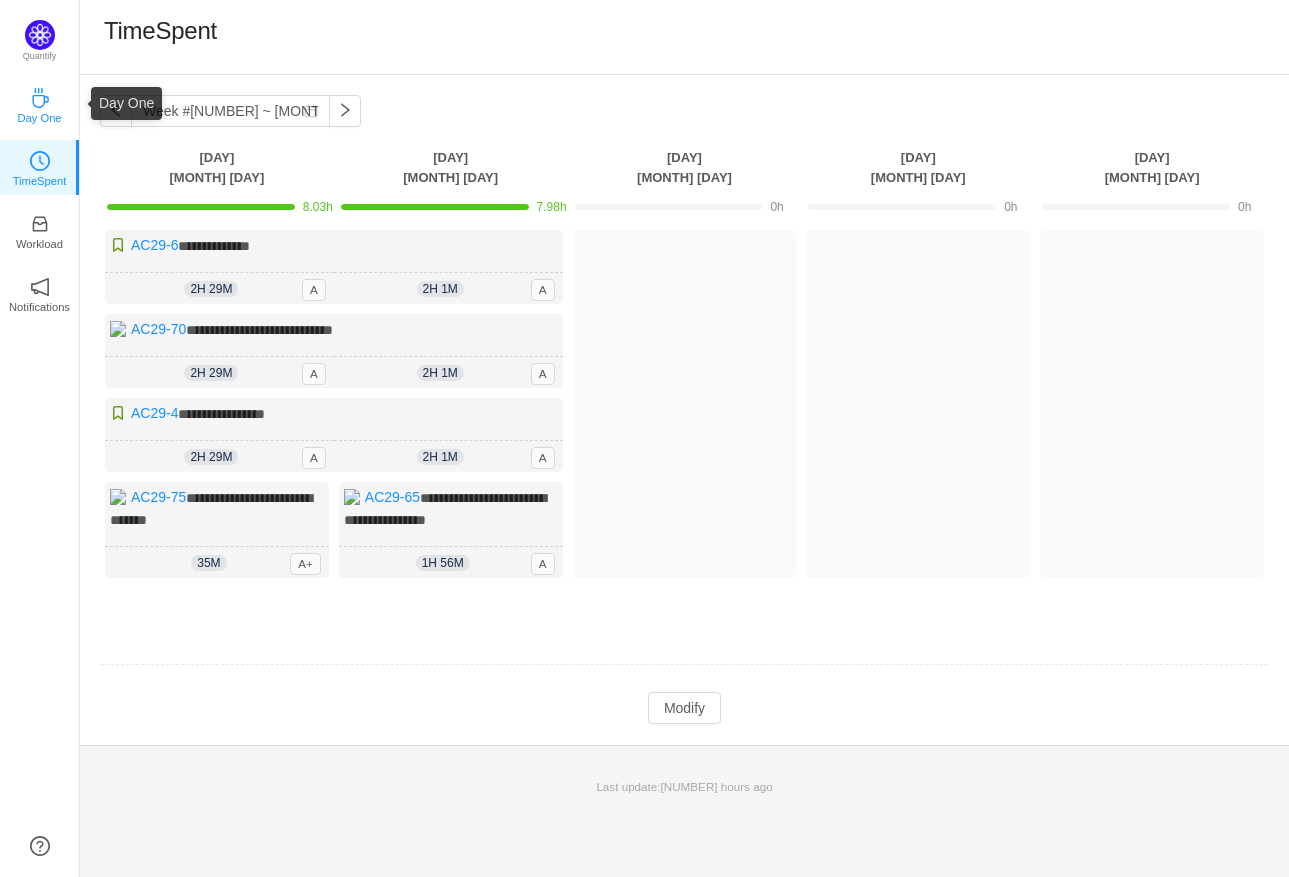 click on "Day One" at bounding box center (40, 104) 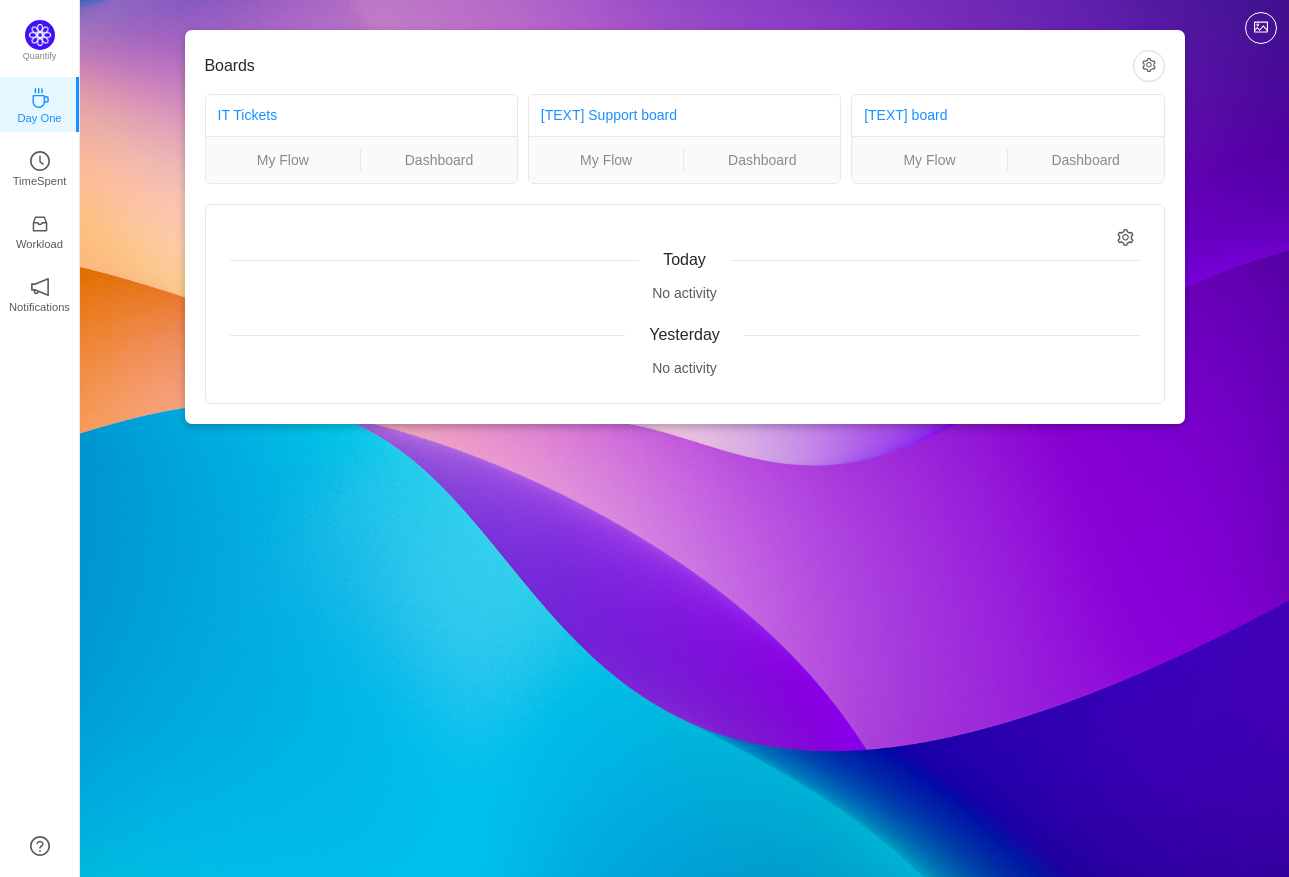 click on "Boards" at bounding box center [685, 67] 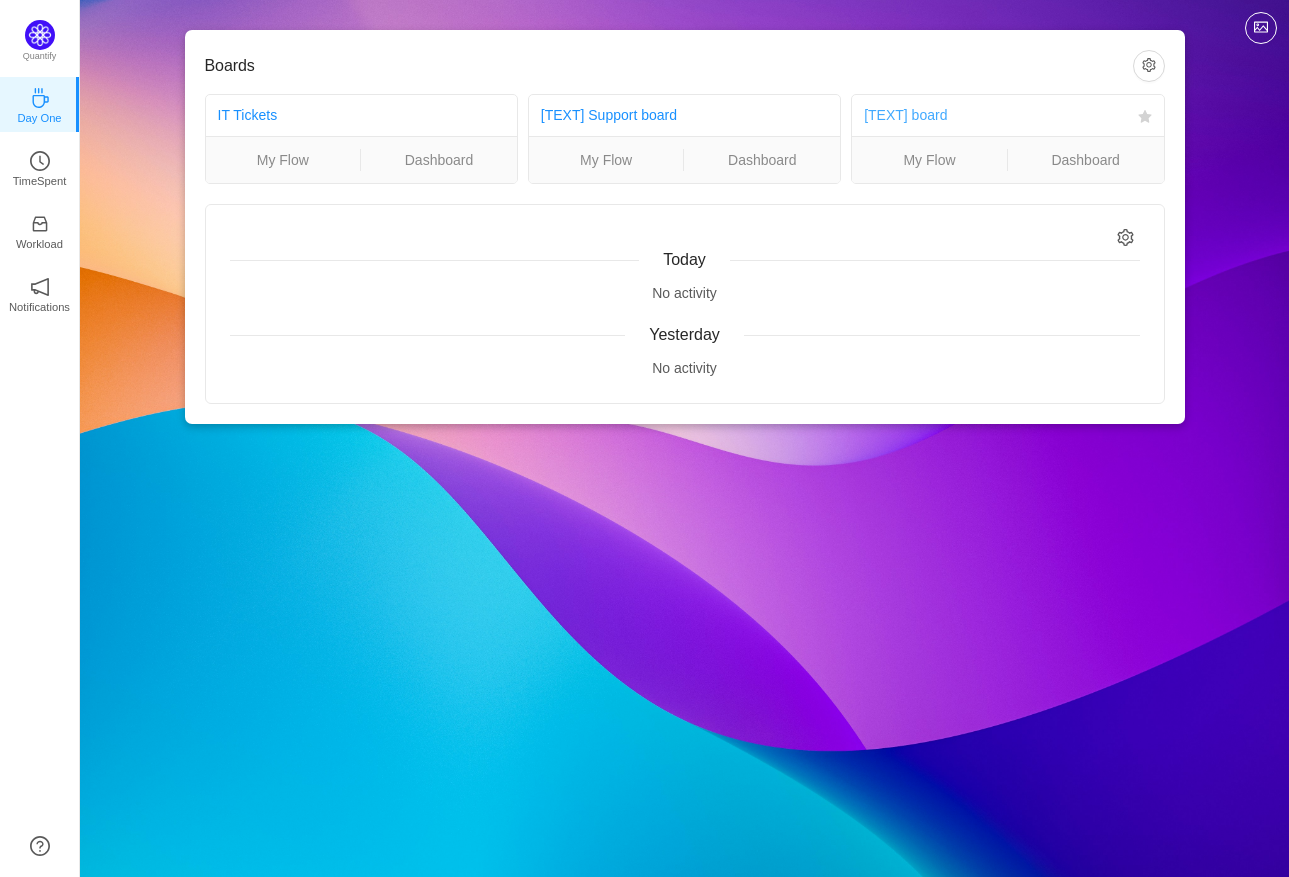 click on "AC29 board" at bounding box center [905, 115] 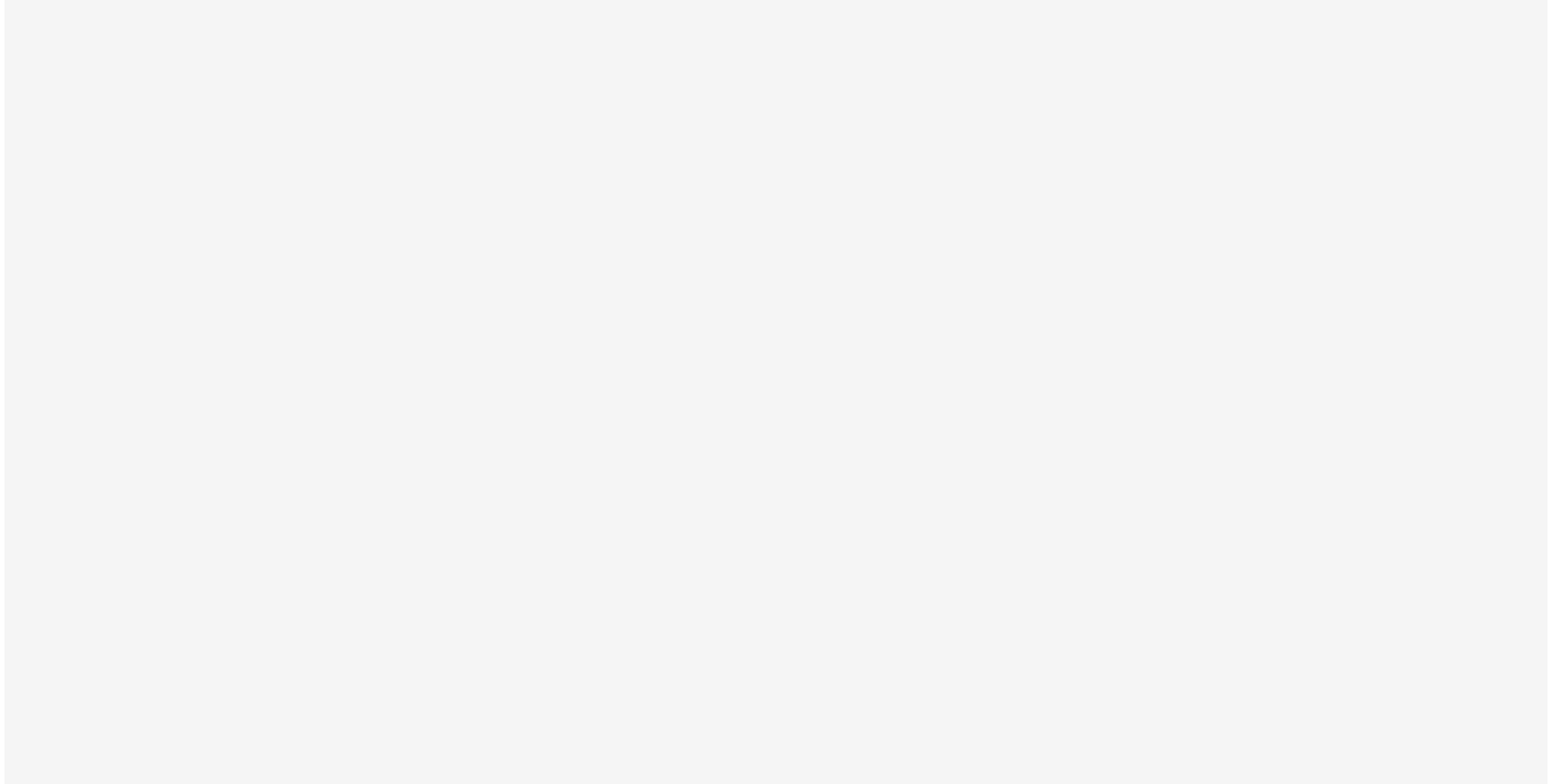 scroll, scrollTop: 0, scrollLeft: 0, axis: both 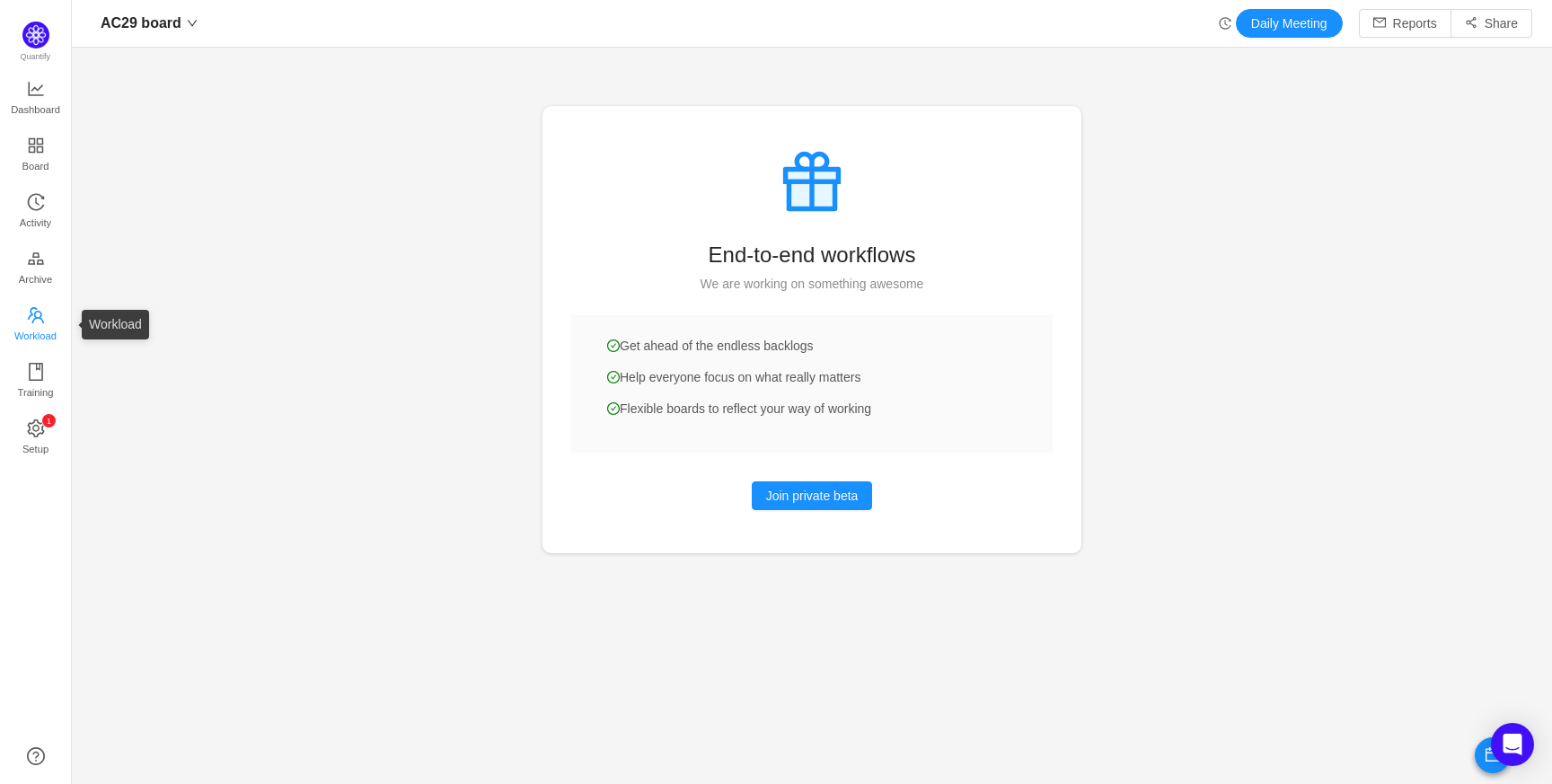 click on "Workload" at bounding box center [35, 336] 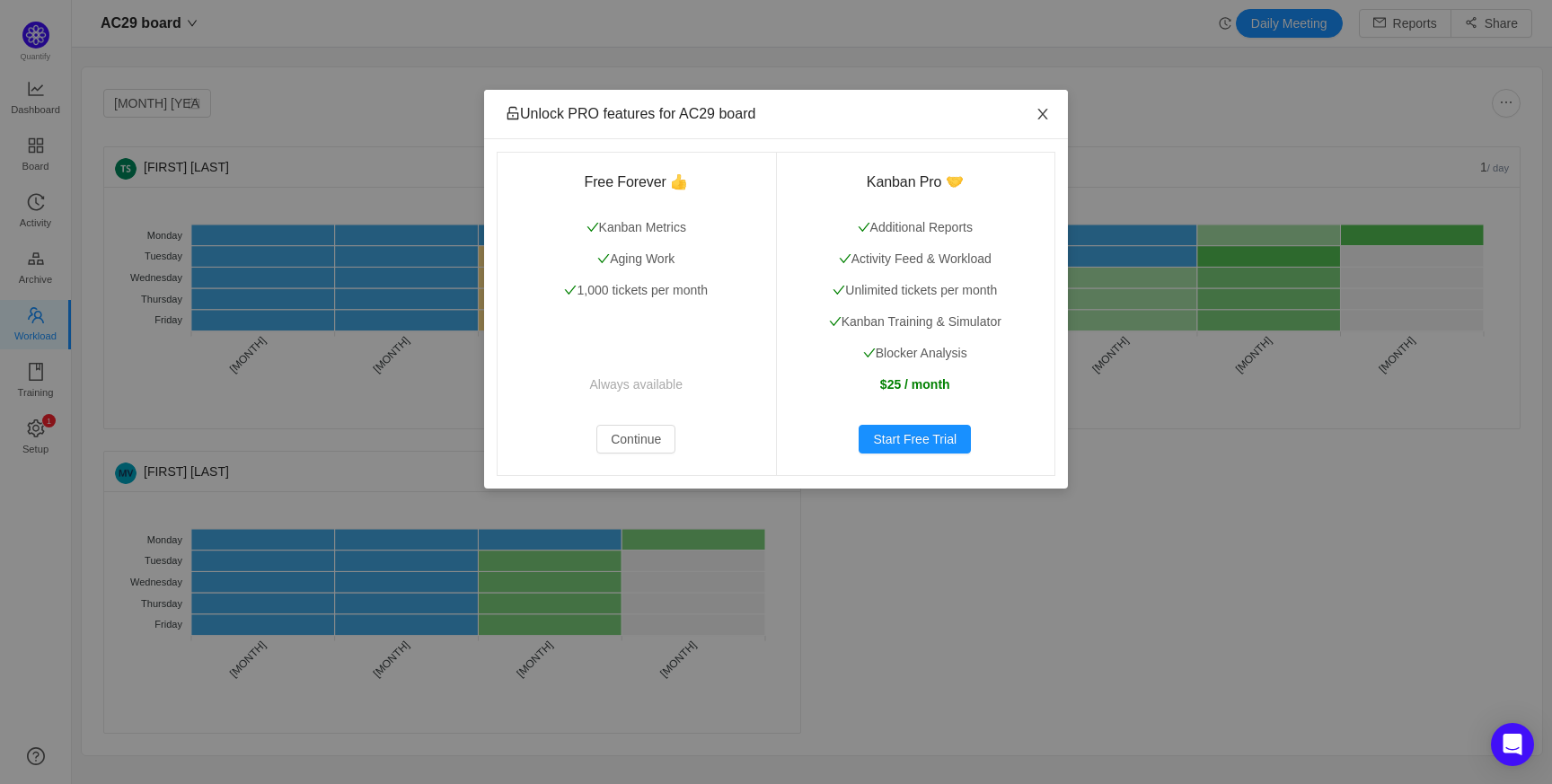 click at bounding box center (1043, 114) 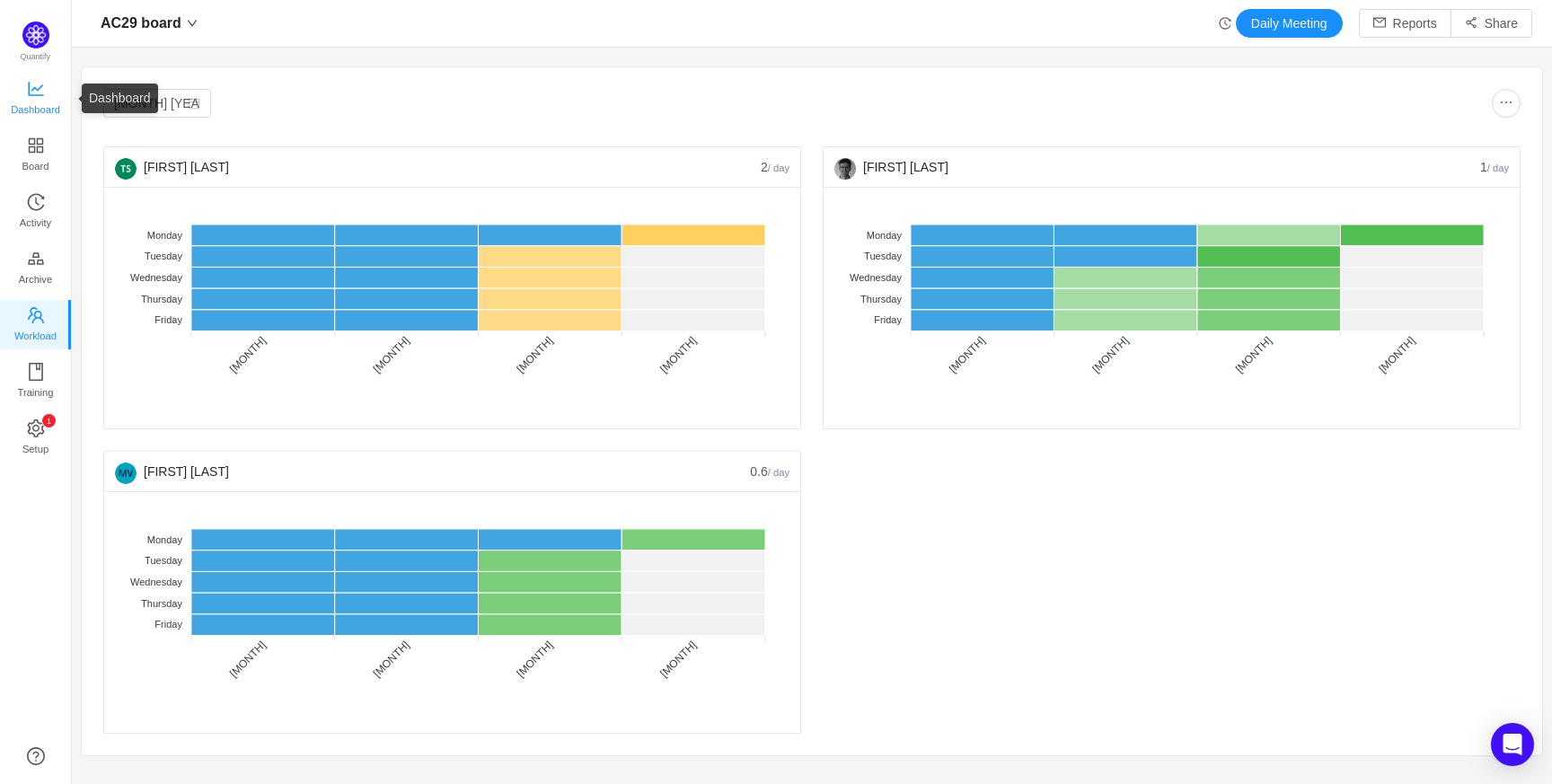 click at bounding box center [36, 89] 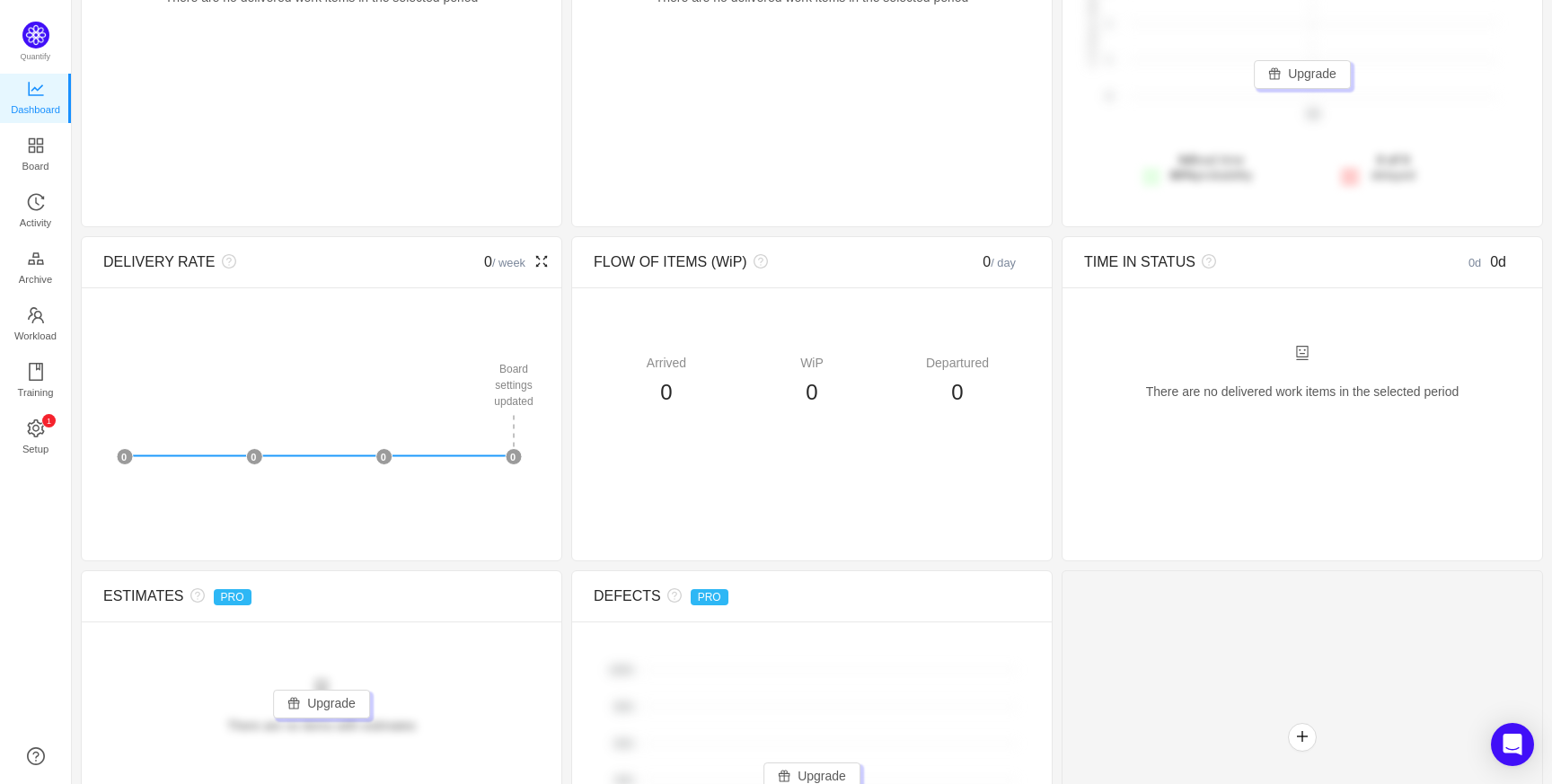 scroll, scrollTop: 0, scrollLeft: 0, axis: both 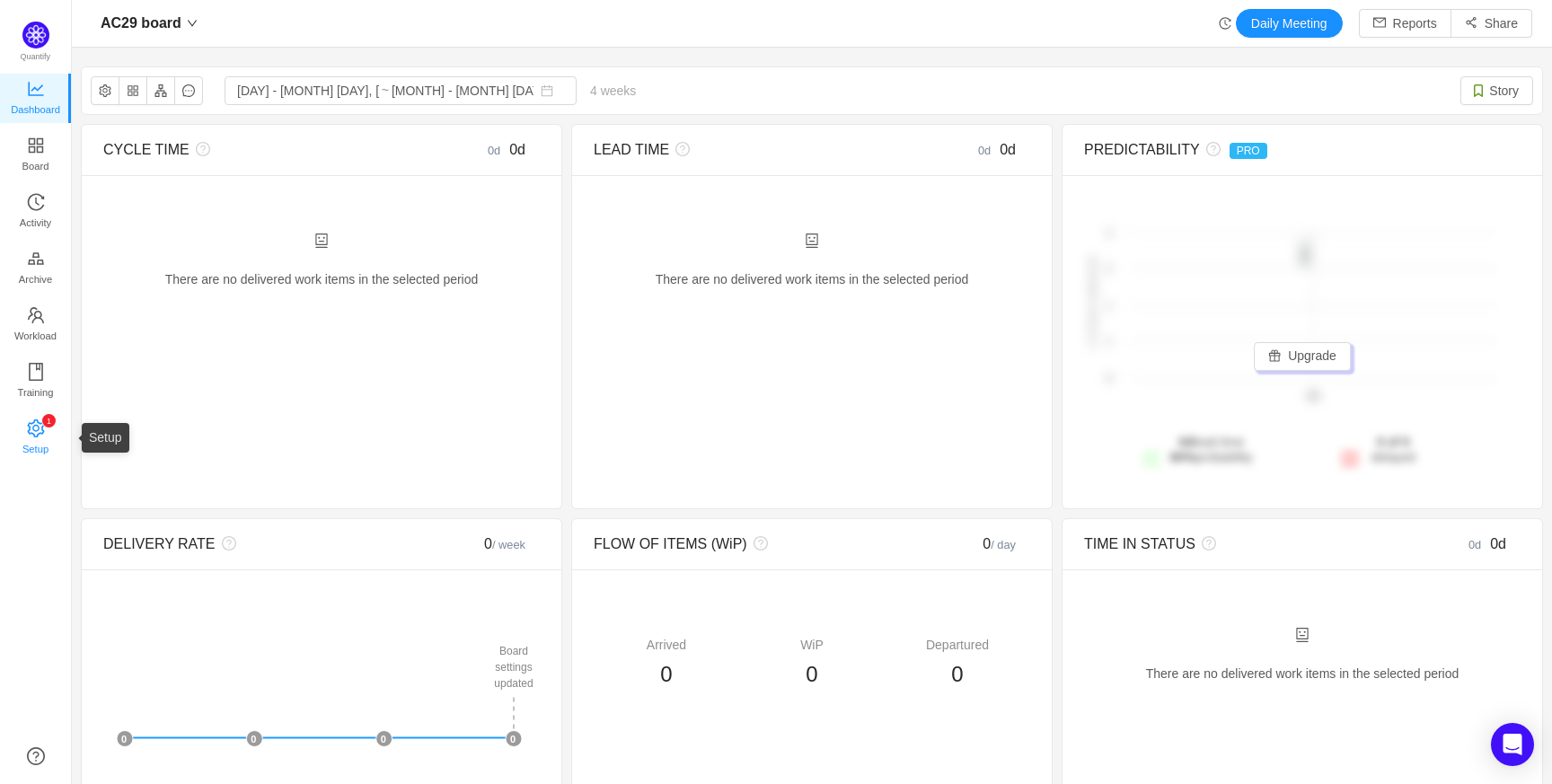 click on "Setup" at bounding box center [35, 449] 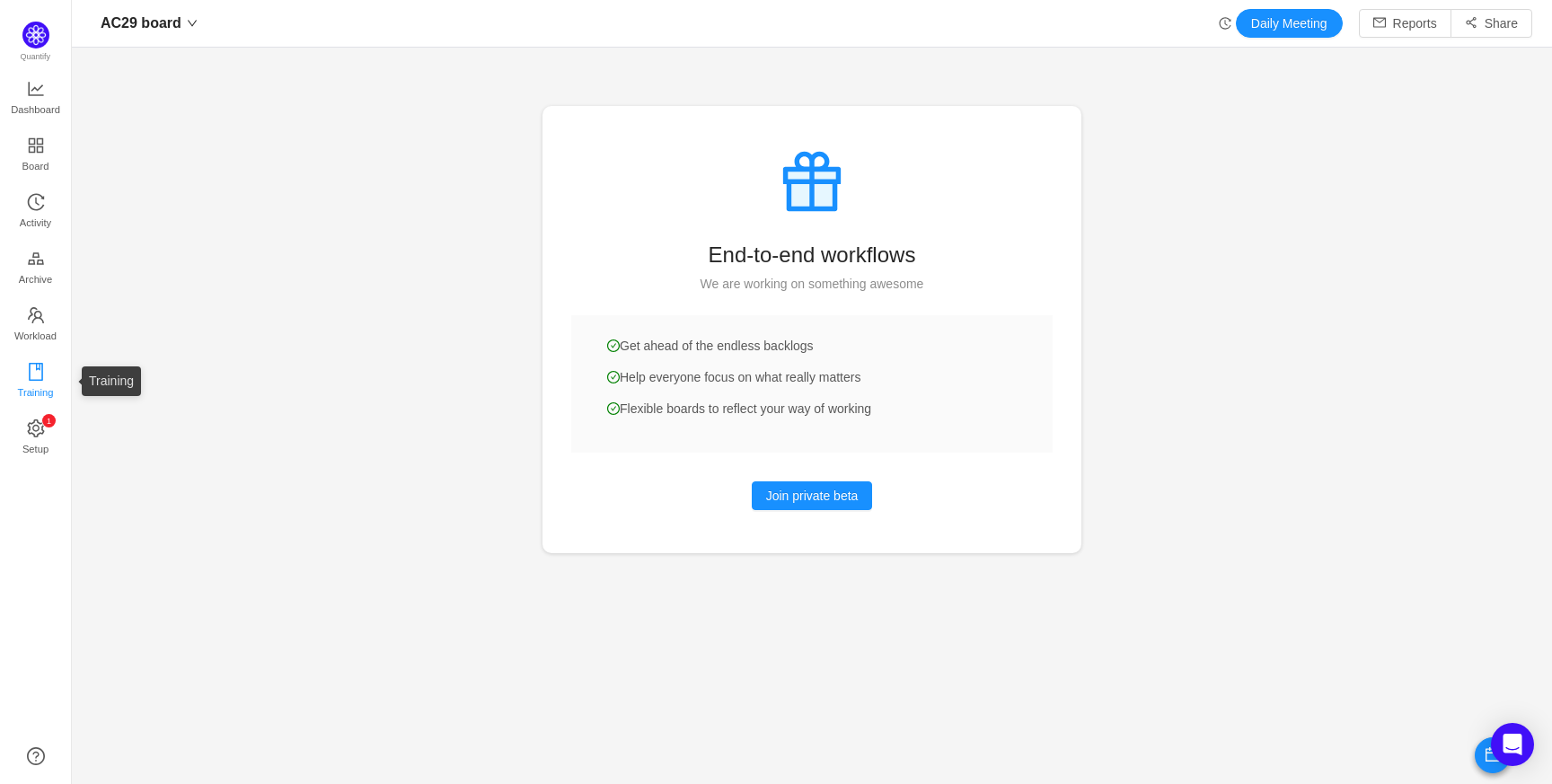 click on "Training" at bounding box center [35, 392] 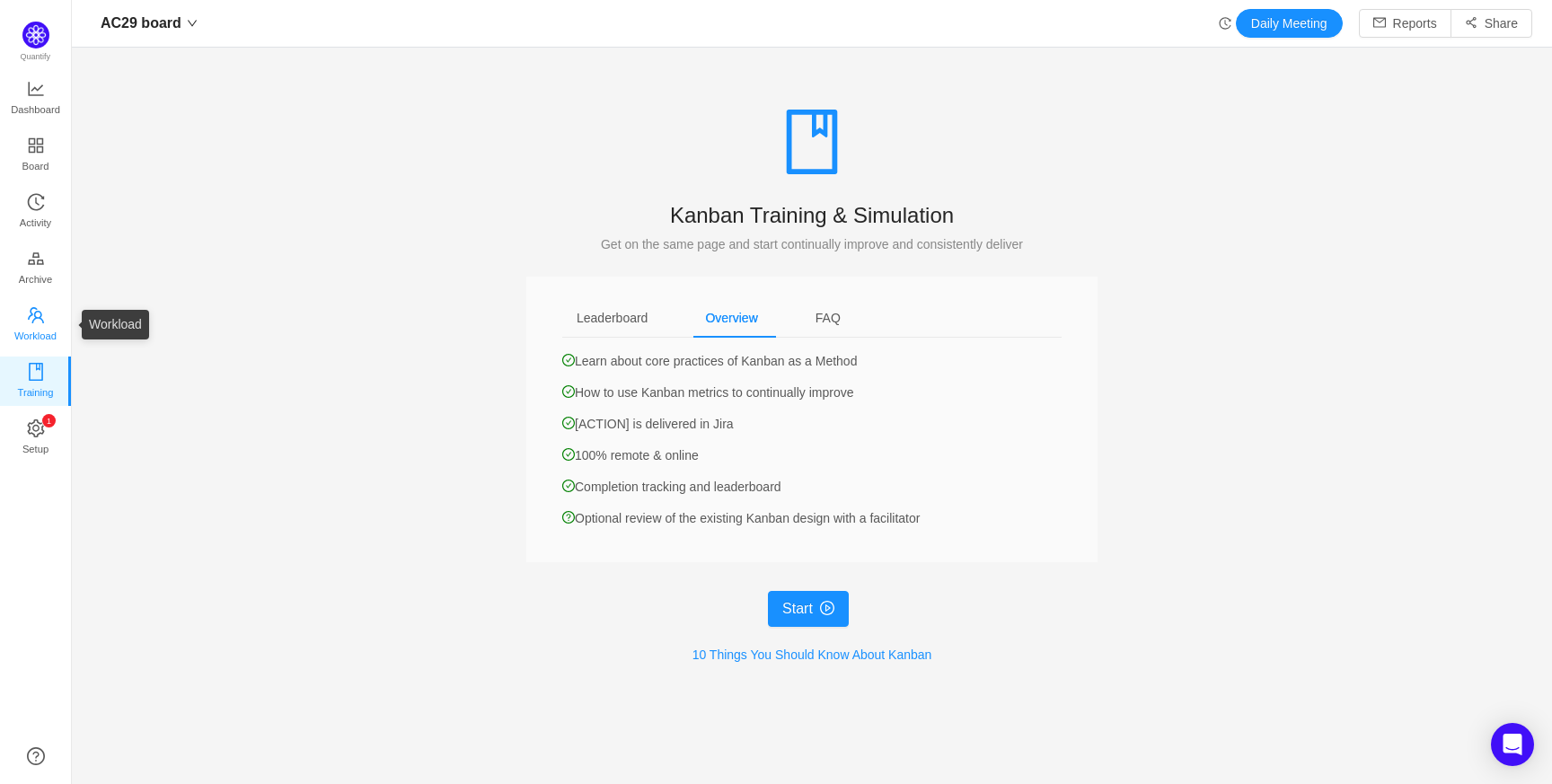 click on "Workload" at bounding box center (35, 336) 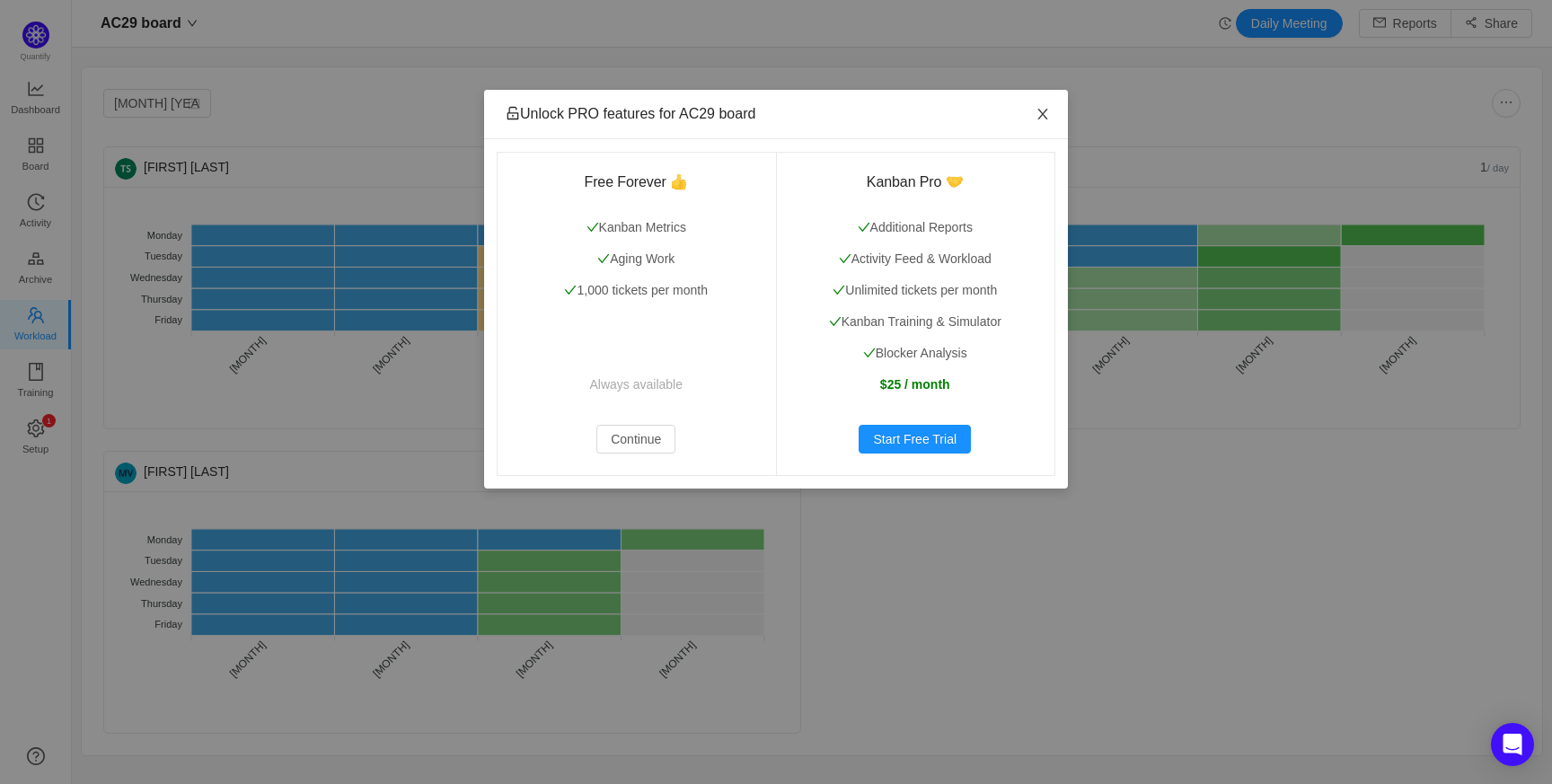 click at bounding box center [1043, 115] 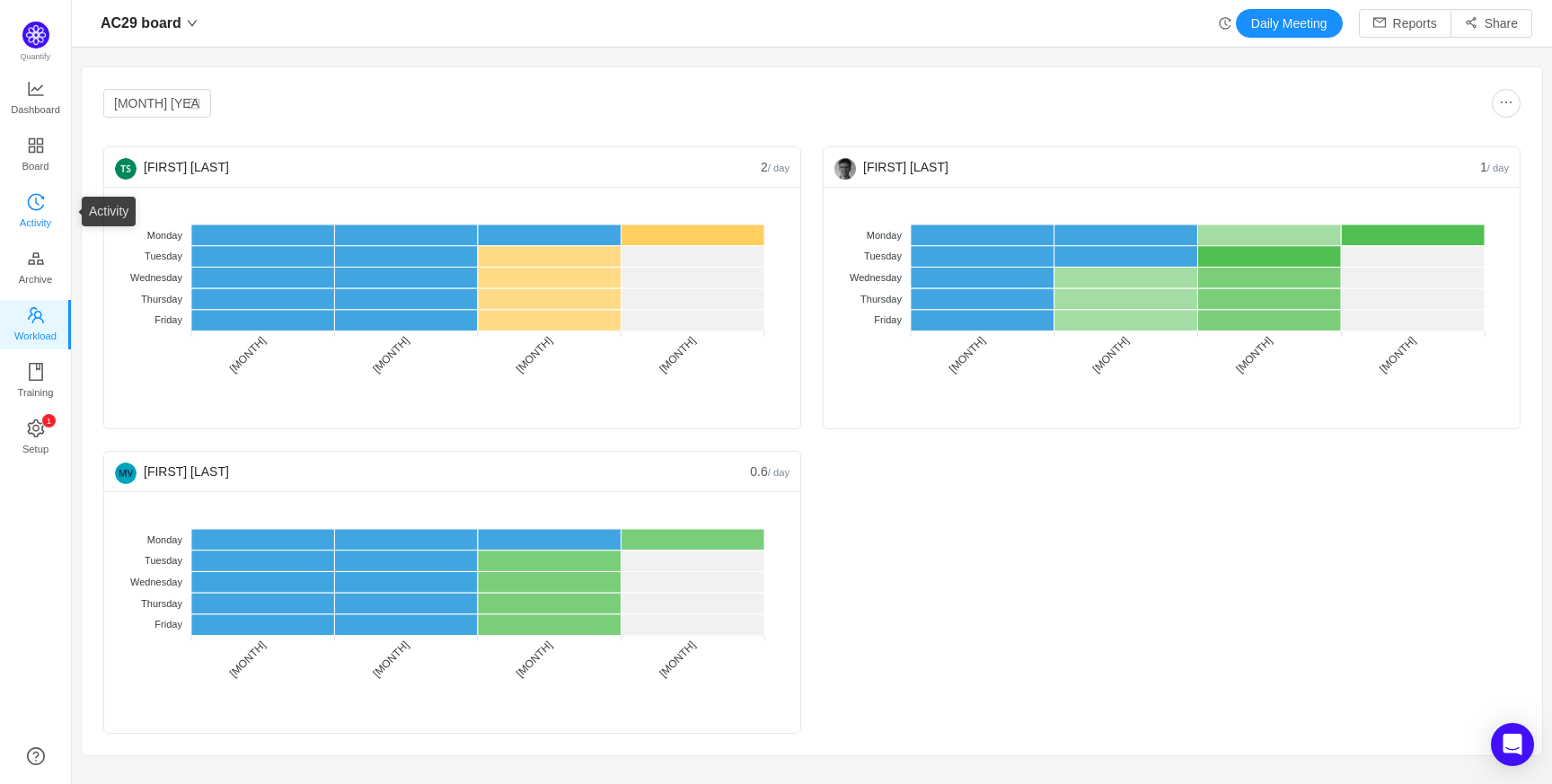 click on "Activity" at bounding box center (36, 212) 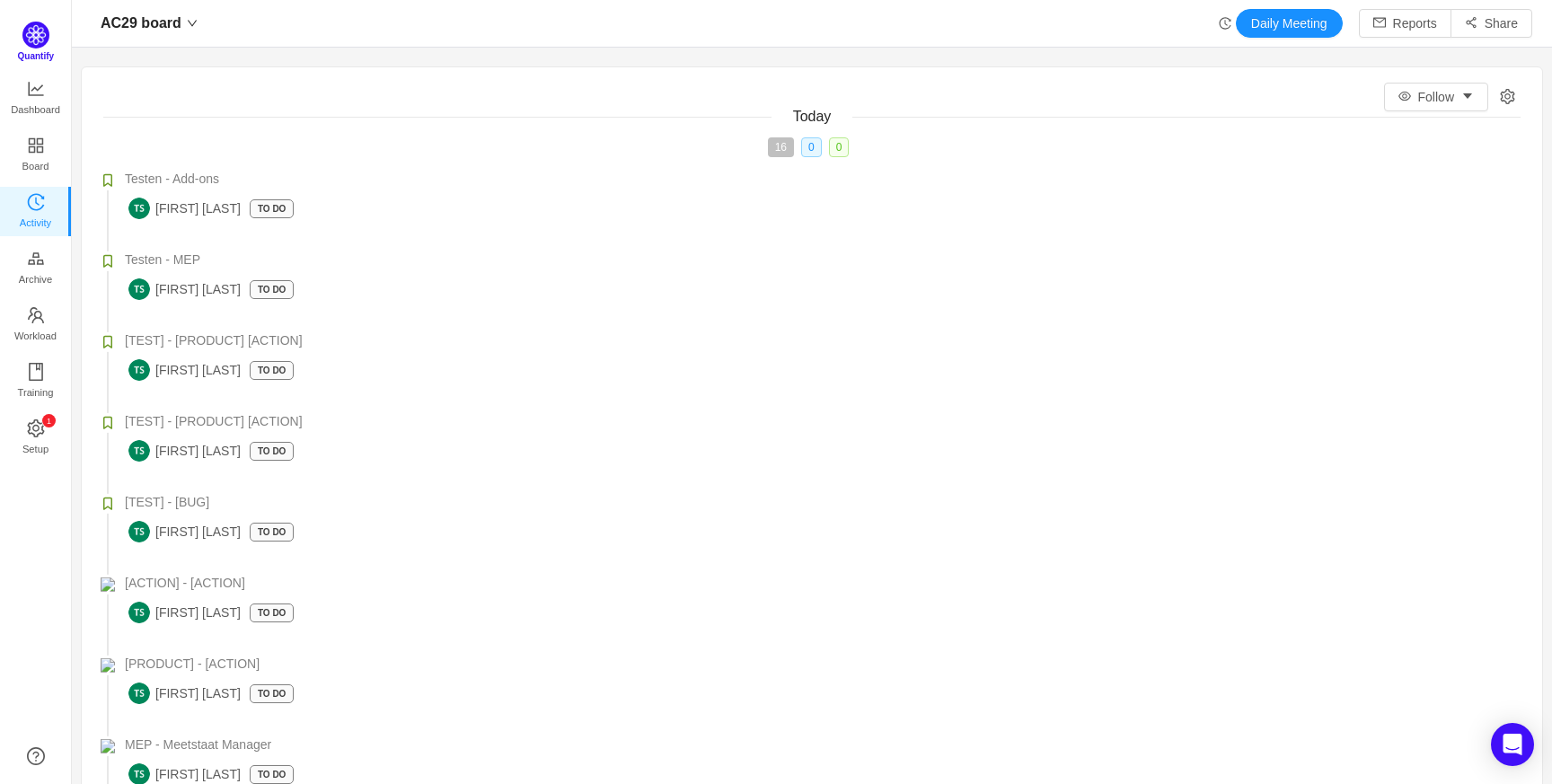 click on "Quantify" at bounding box center (39, 41) 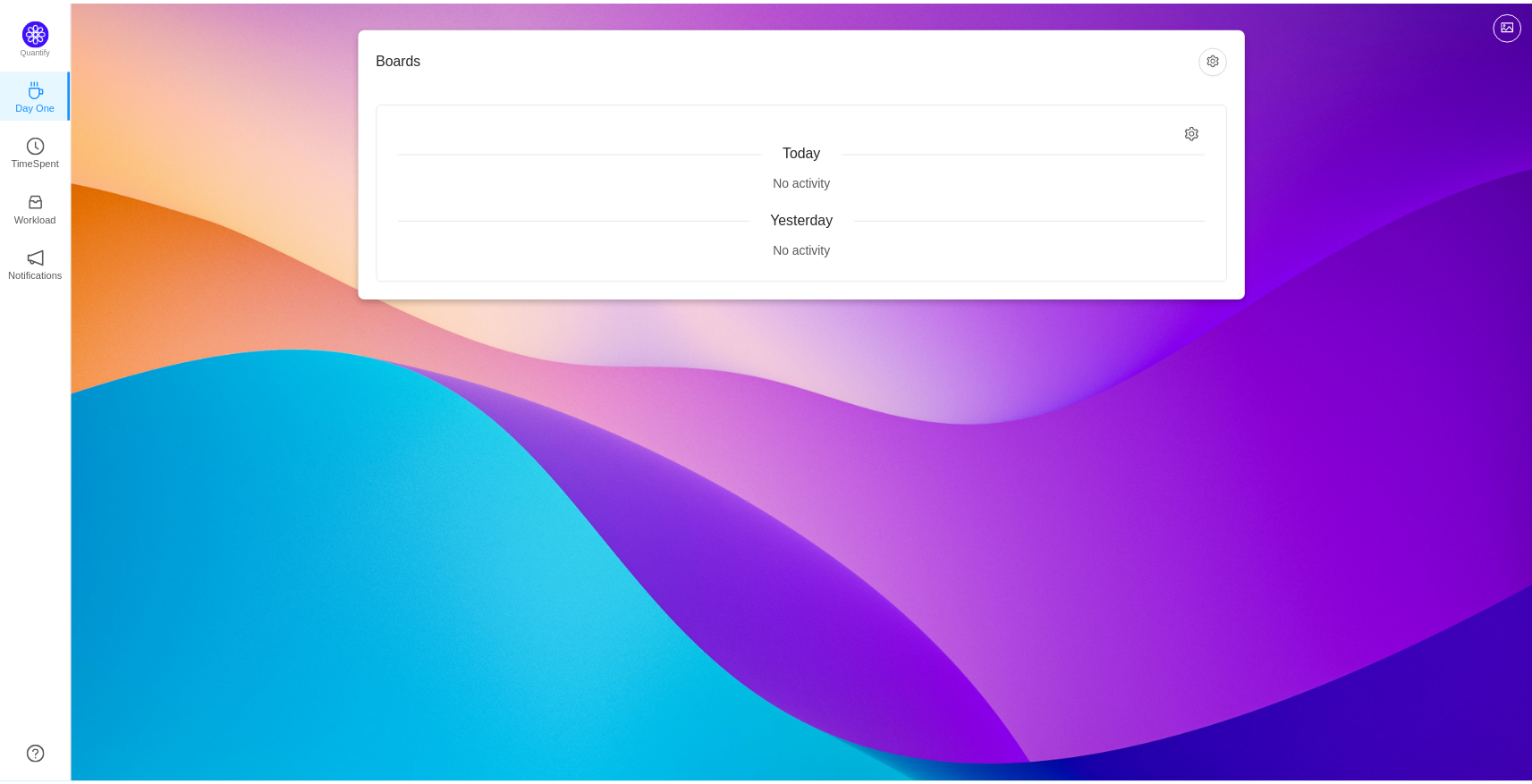 scroll, scrollTop: 0, scrollLeft: 0, axis: both 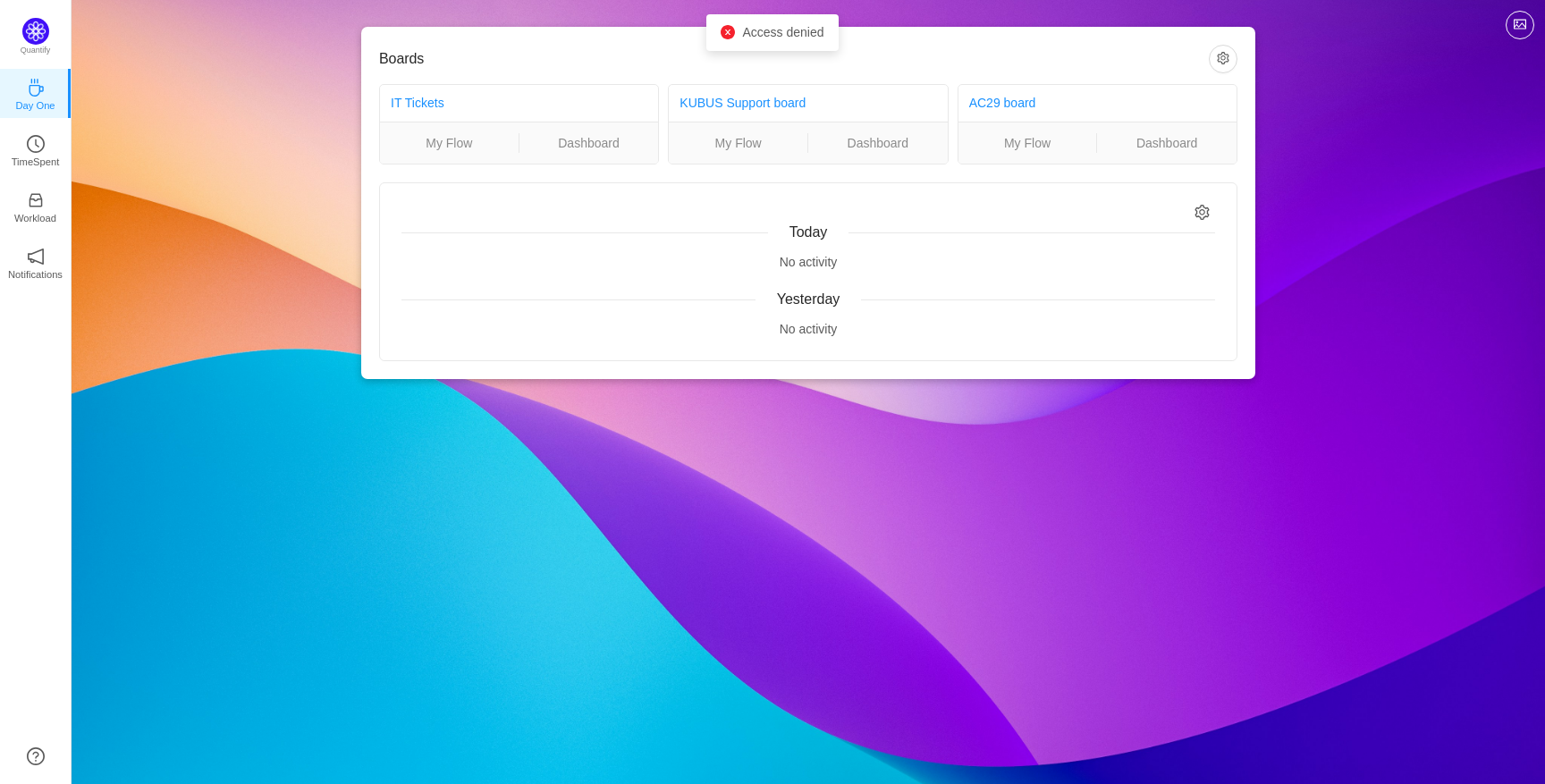 click at bounding box center [728, 32] 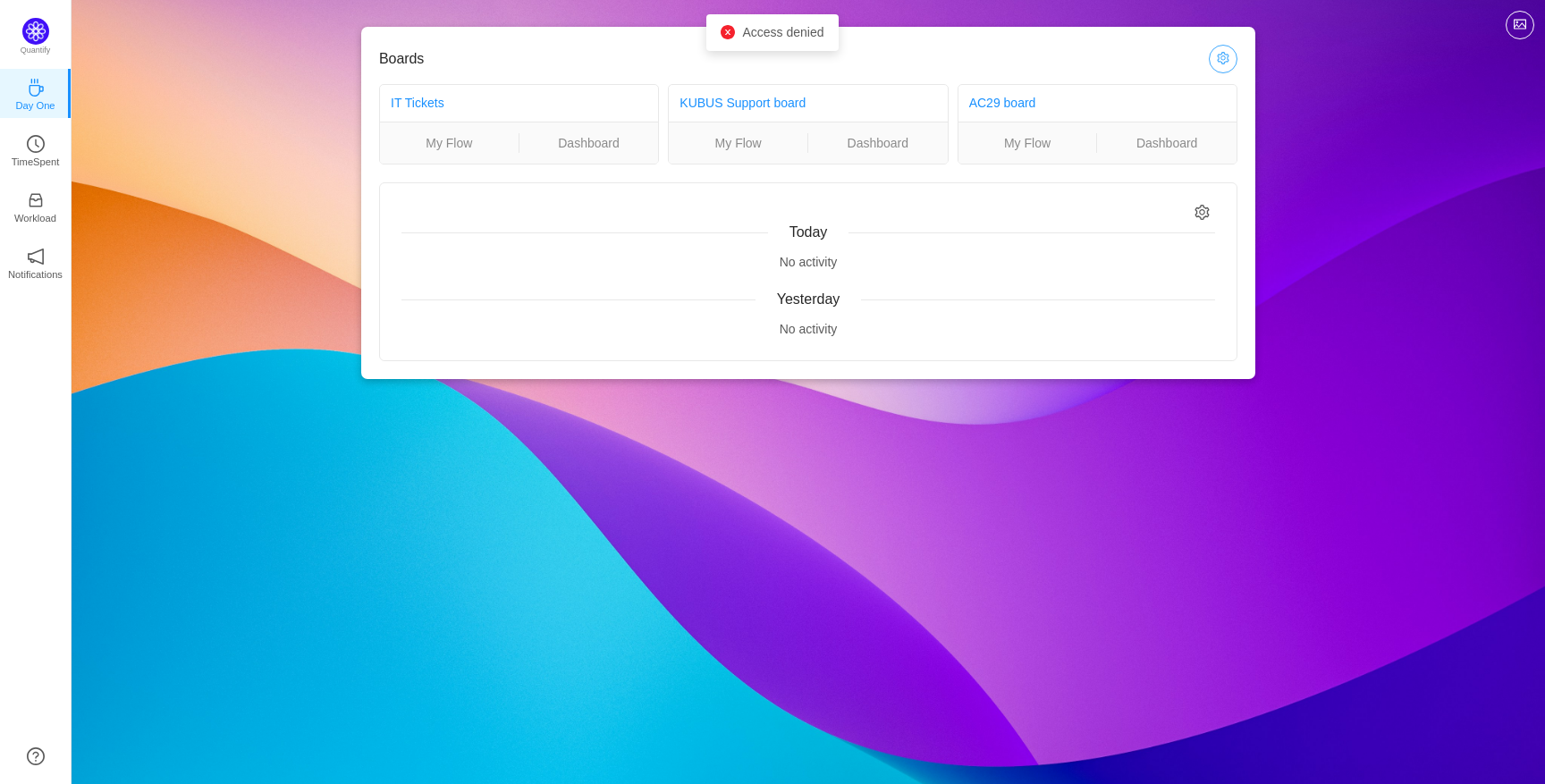 click at bounding box center [1223, 59] 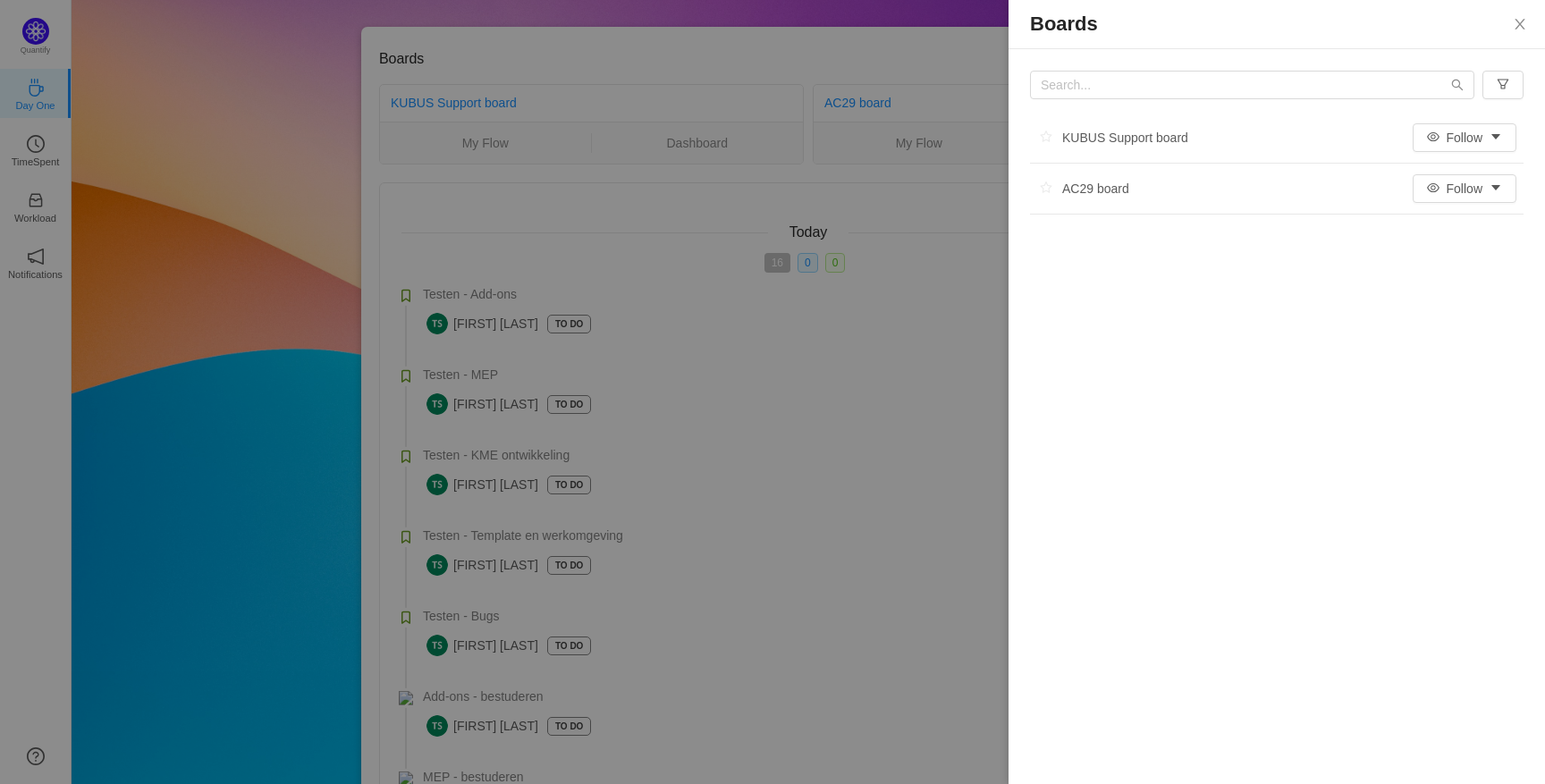 click on "AC29 board  Follow" at bounding box center [1277, 189] 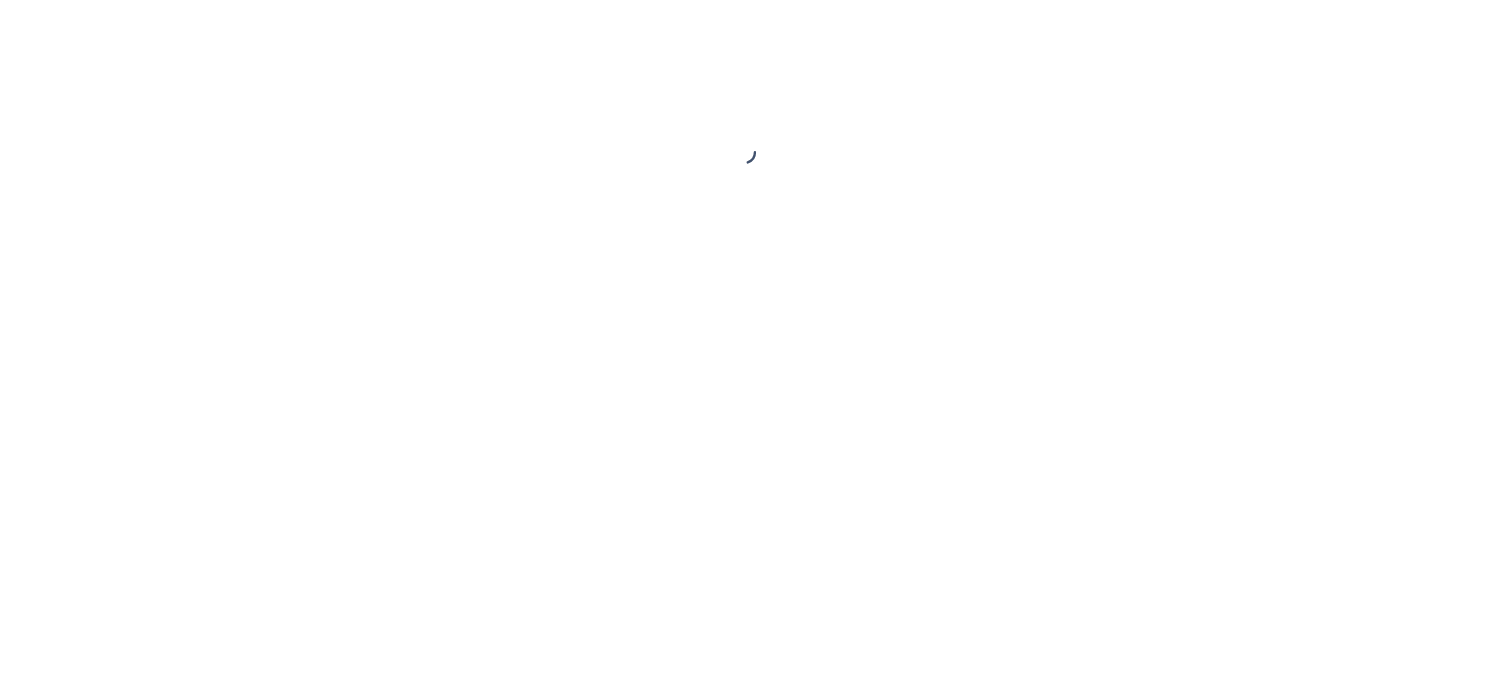 scroll, scrollTop: 0, scrollLeft: 0, axis: both 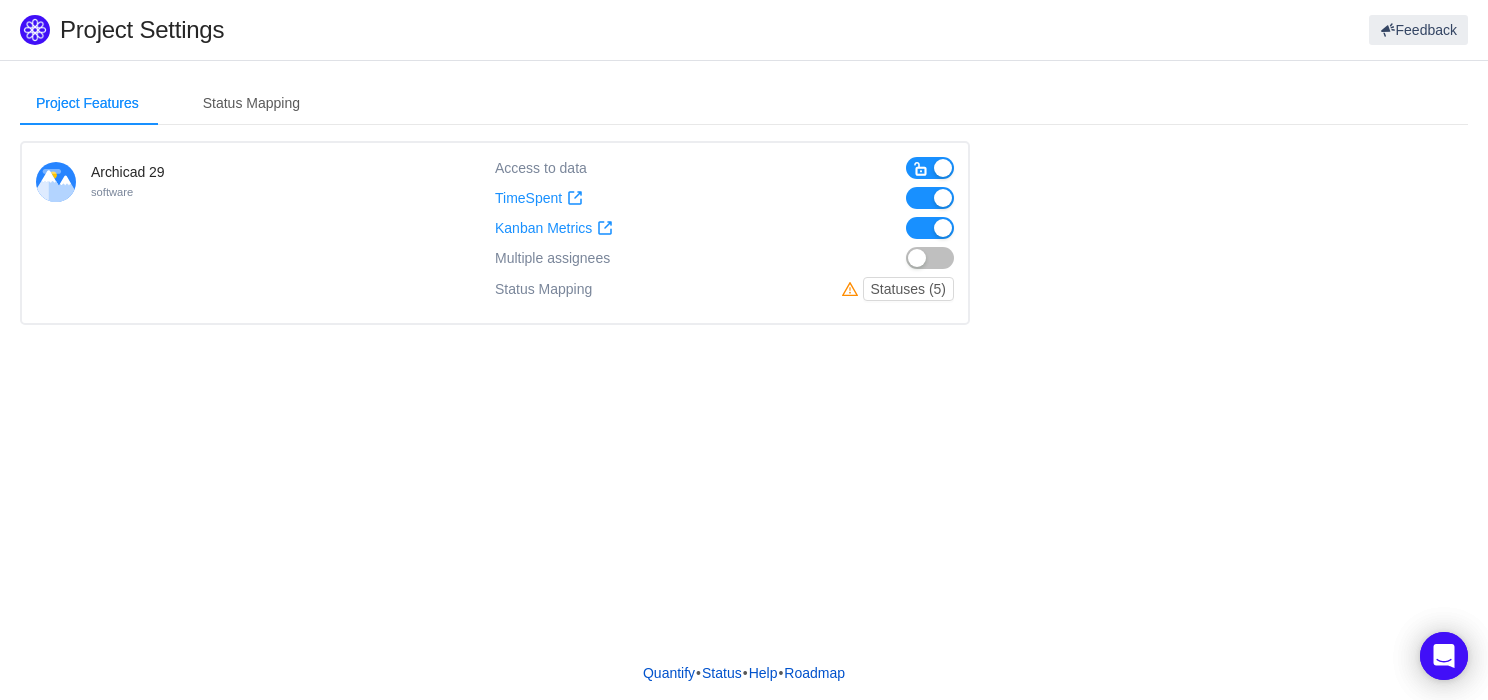 click at bounding box center [930, 198] 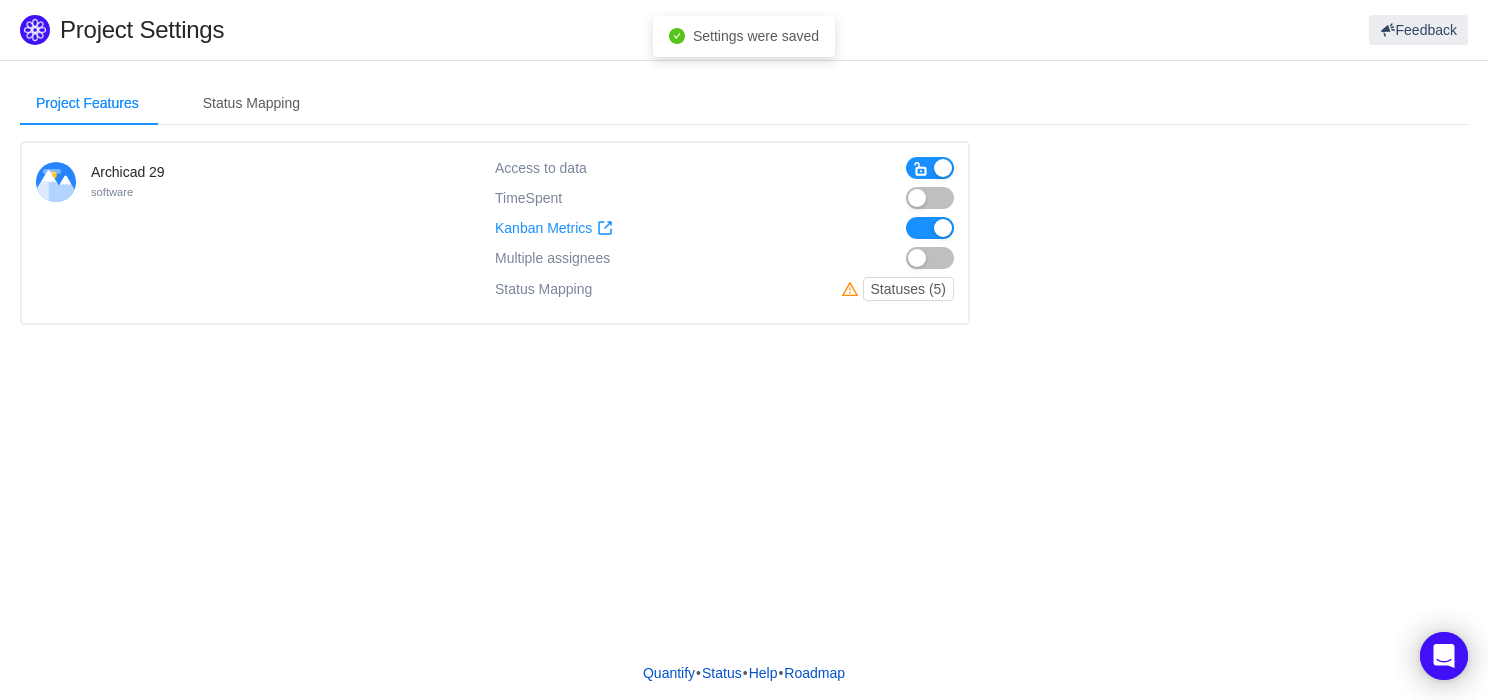 click on "Archicad 29 software Access to data TimeSpent TimeSpent Kanban Metrics Kanban Metrics  Multiple assignees   Status Mapping  Statuses (5)" at bounding box center [744, 233] 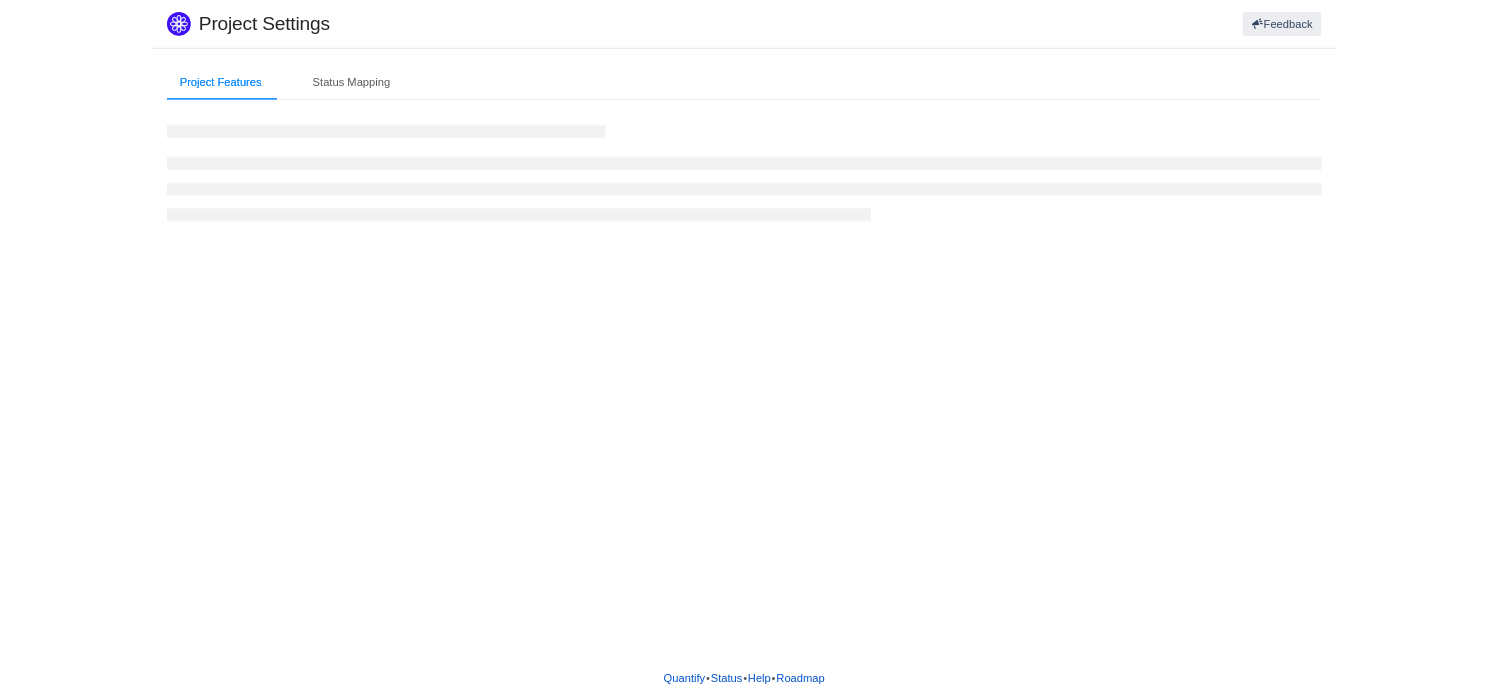 scroll, scrollTop: 0, scrollLeft: 0, axis: both 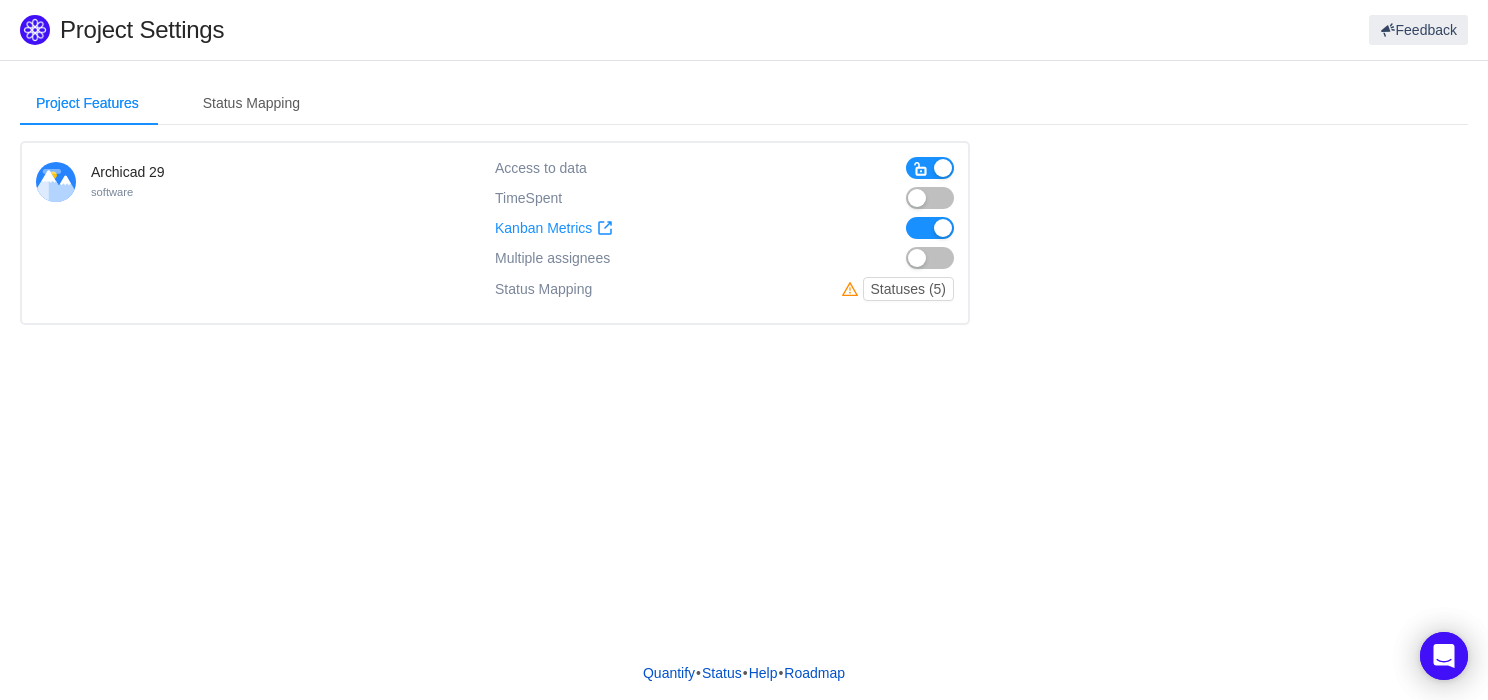 click on "Access to data TimeSpent TimeSpent Kanban Metrics Kanban Metrics  Multiple assignees   Status Mapping  Statuses (5)" at bounding box center (724, 233) 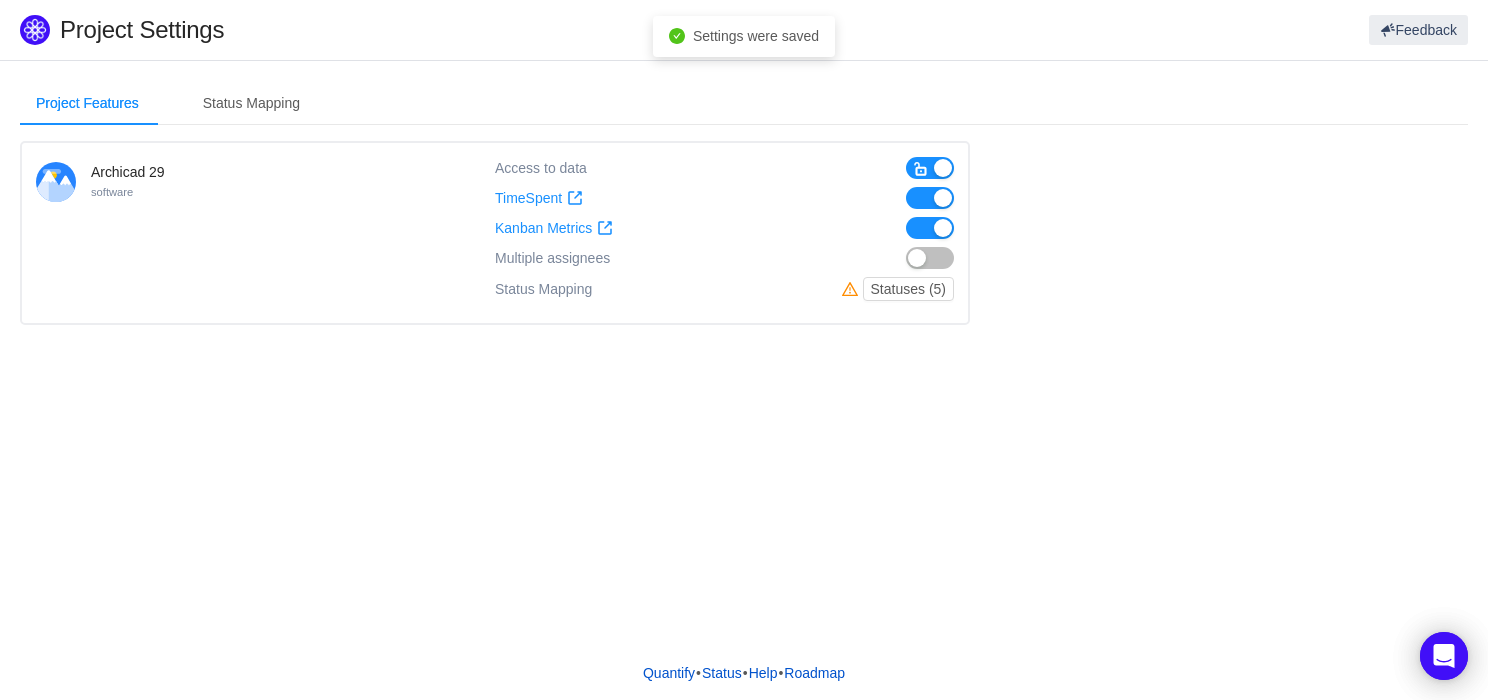 click on "Archicad 29 software Access to data TimeSpent TimeSpent Kanban Metrics Kanban Metrics  Multiple assignees   Status Mapping  Statuses (5)" at bounding box center [744, 233] 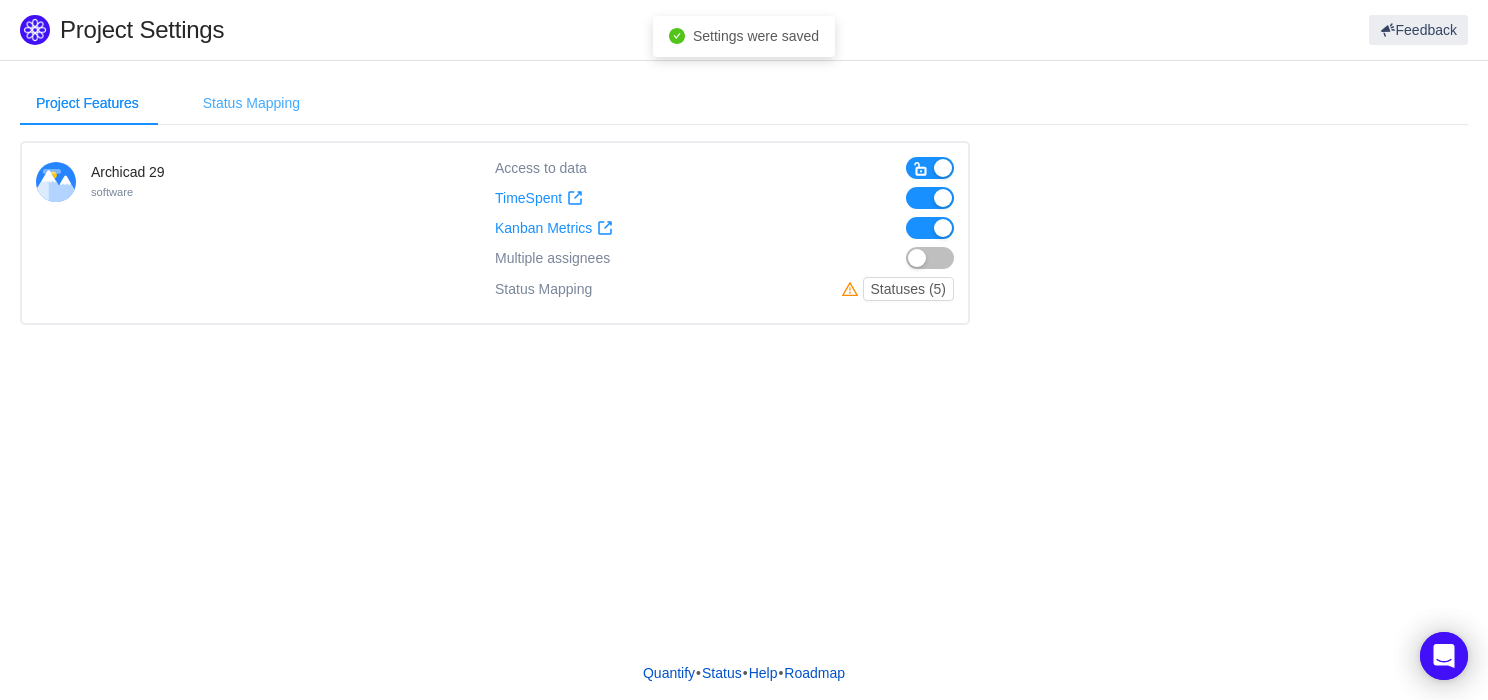 click on "Status Mapping" at bounding box center [251, 103] 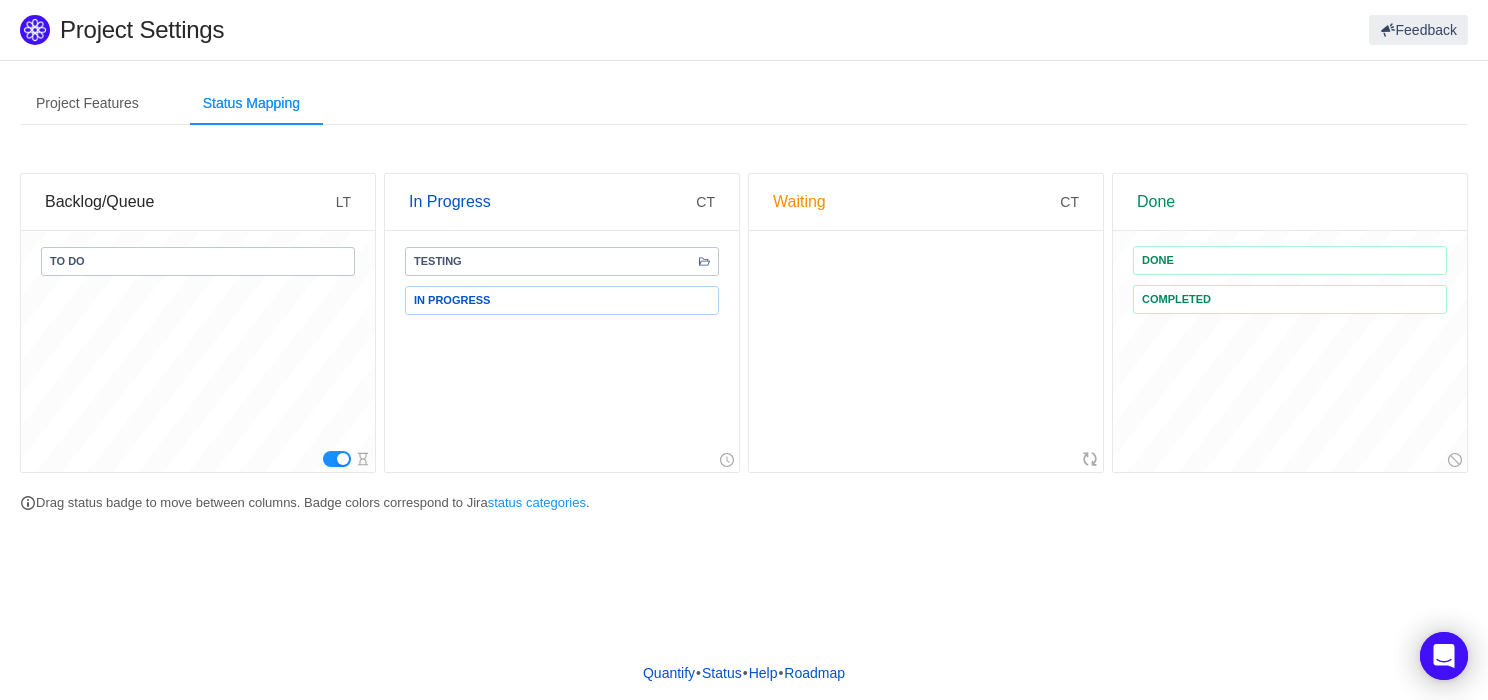 click on "Project Features Status Mapping Archicad 29 software Access to data TimeSpent TimeSpent Kanban Metrics Kanban Metrics  Multiple assignees   Status Mapping  Statuses (5)  Load more (-9)  Backlog/Queue LT To Do  In Progress  CT Testing In progress Waiting CT  Done  Done Completed  Drag status badge to move between columns. Badge colors correspond to Jira  status categories ." at bounding box center [744, 353] 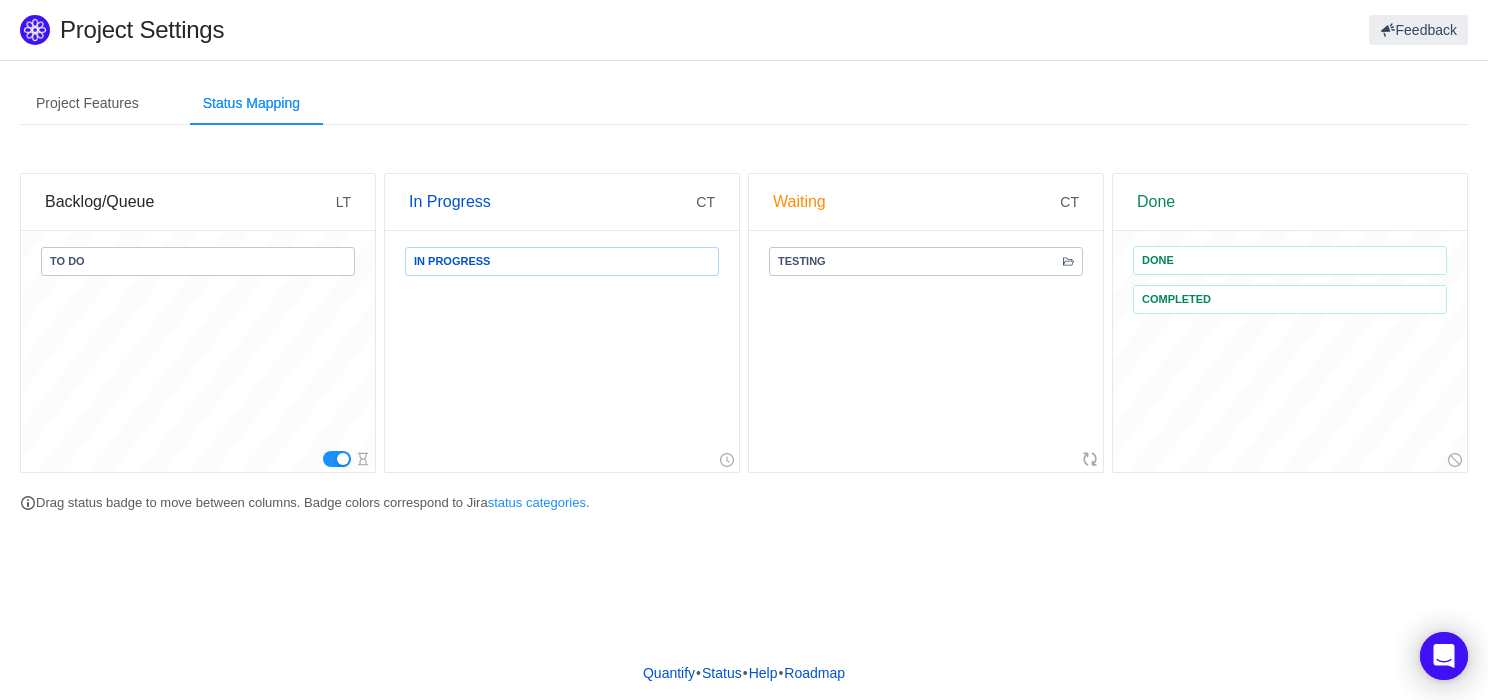 click on "Project Features Status Mapping Archicad 29 software Access to data TimeSpent TimeSpent Kanban Metrics Kanban Metrics  Multiple assignees   Status Mapping  Statuses (5)  Load more (-9)  Backlog/Queue LT To Do  In Progress  CT In progress Waiting CT Testing  Done  Done Completed  Drag status badge to move between columns. Badge colors correspond to Jira  status categories ." at bounding box center [744, 353] 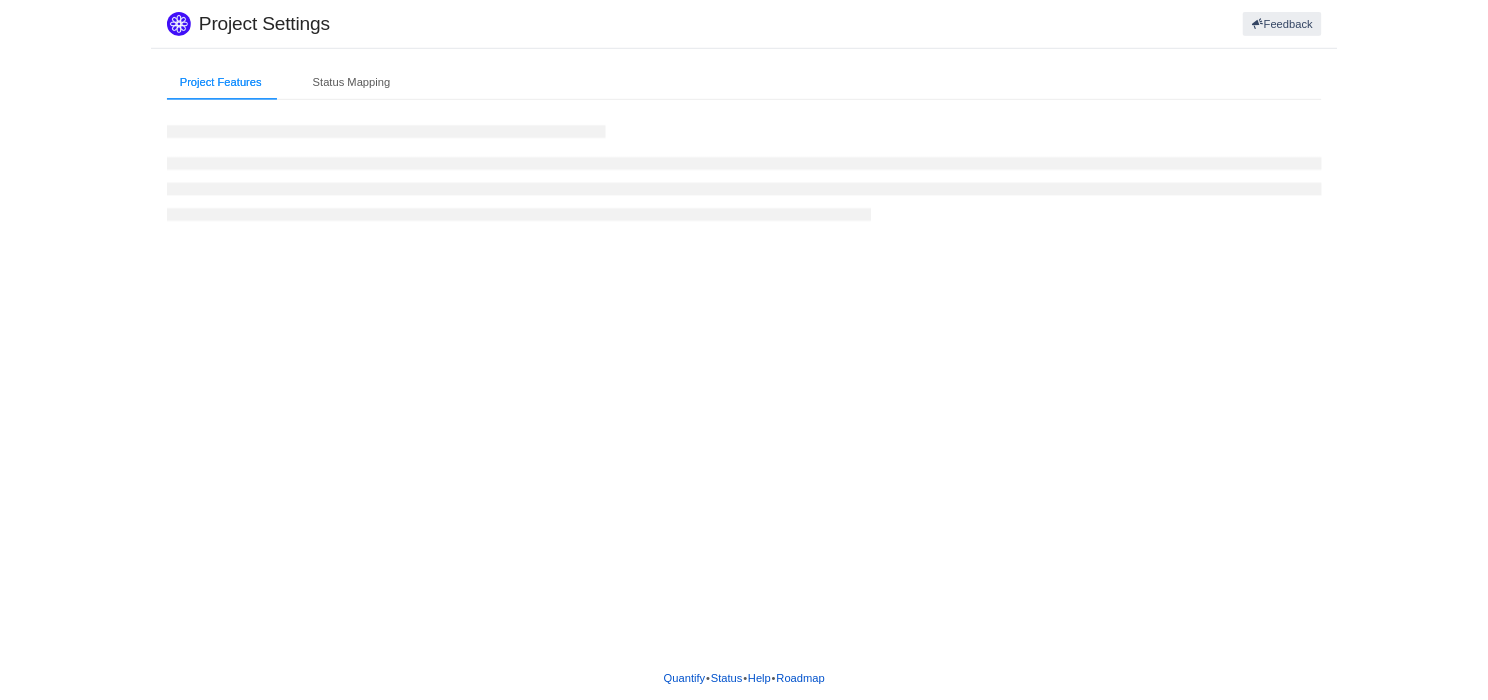 scroll, scrollTop: 0, scrollLeft: 0, axis: both 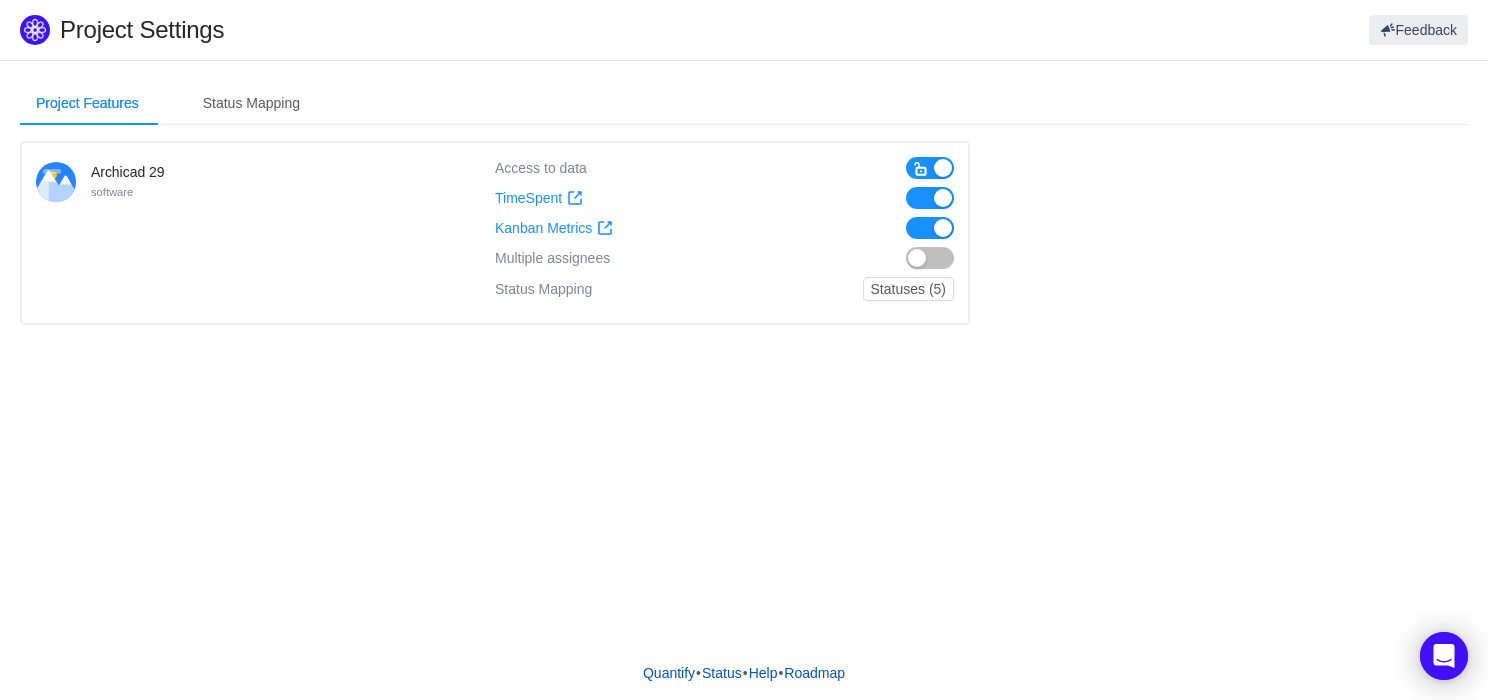 click on "Project Features Status Mapping Archicad 29 software Access to data TimeSpent TimeSpent Kanban Metrics Kanban Metrics  Multiple assignees   Status Mapping  Statuses (5)  Load more (-9)" at bounding box center [744, 353] 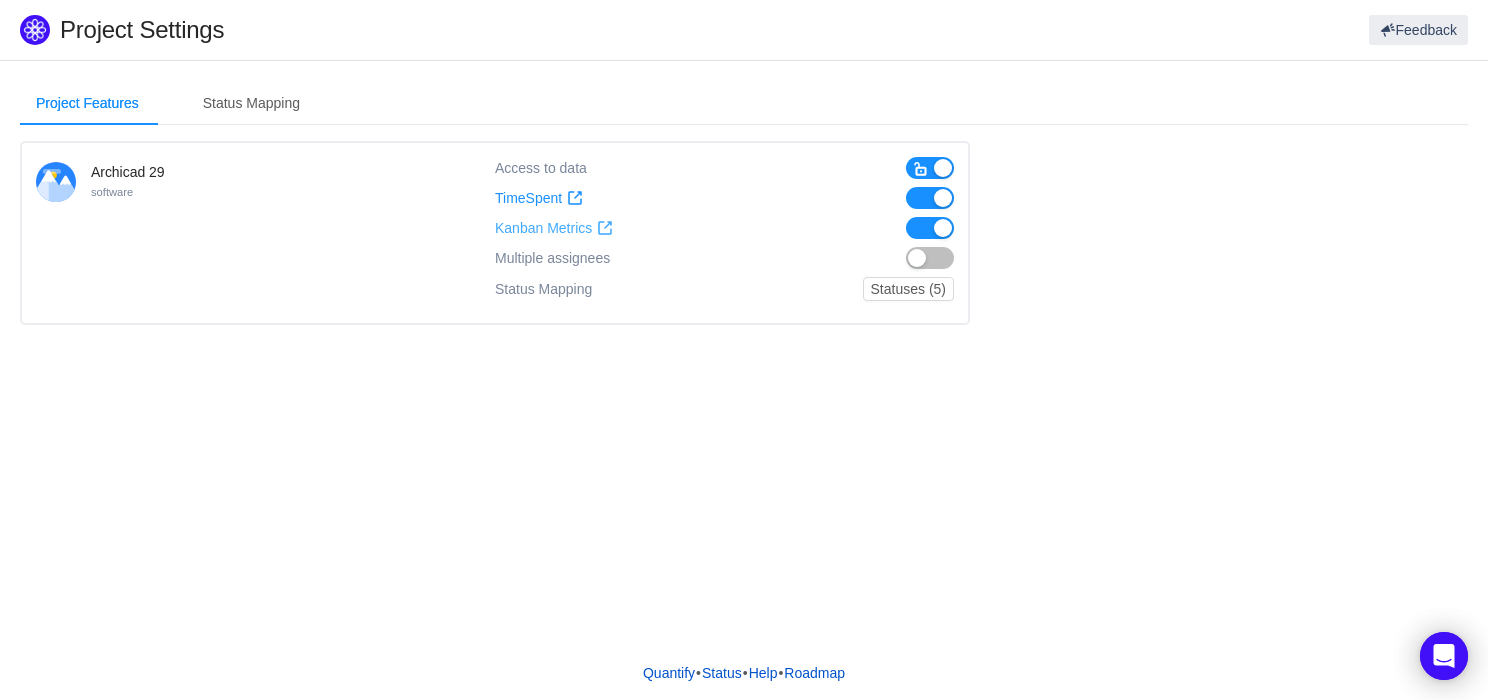 click on "Kanban Metrics" at bounding box center [543, 228] 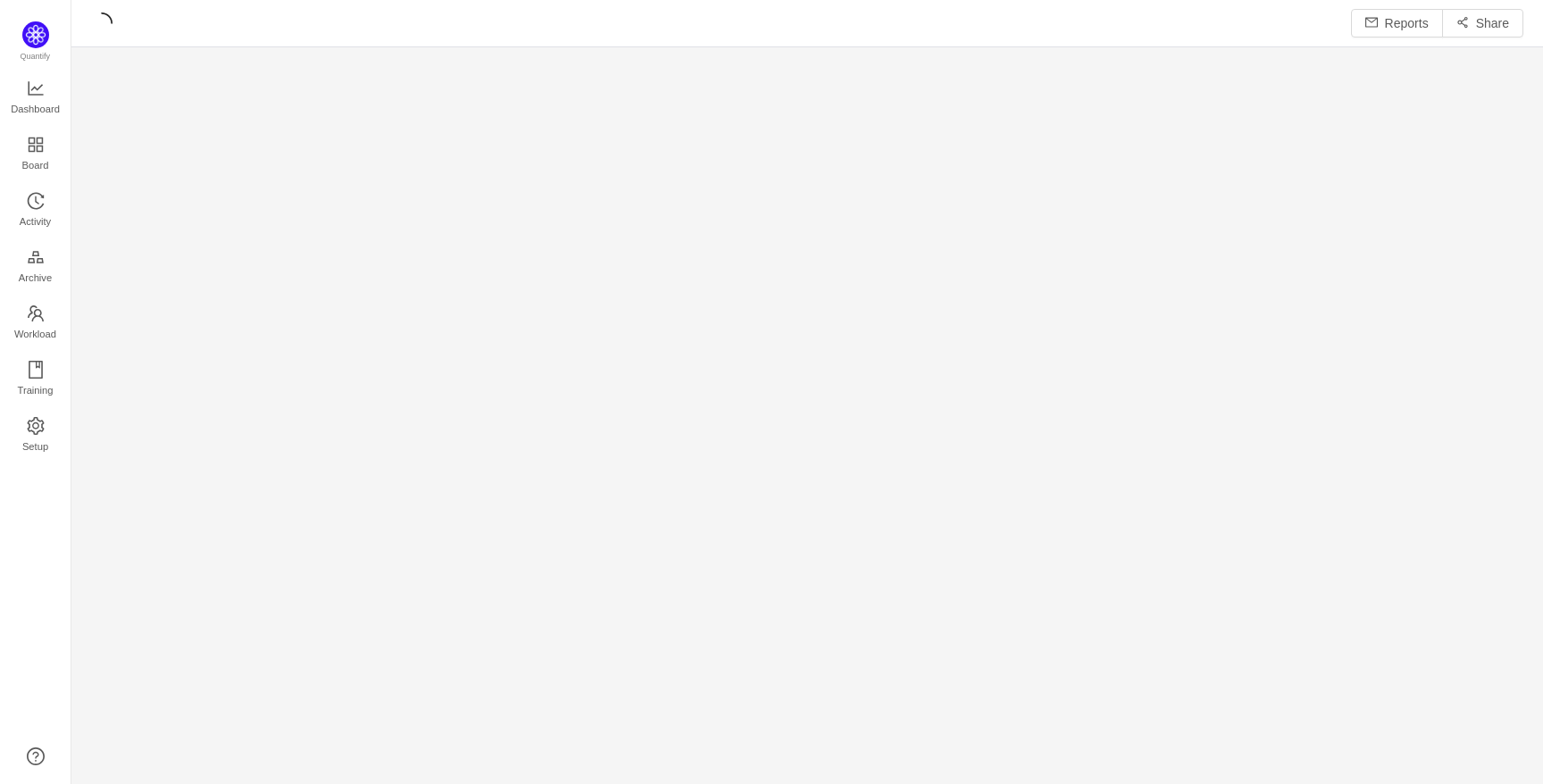 scroll, scrollTop: 0, scrollLeft: 0, axis: both 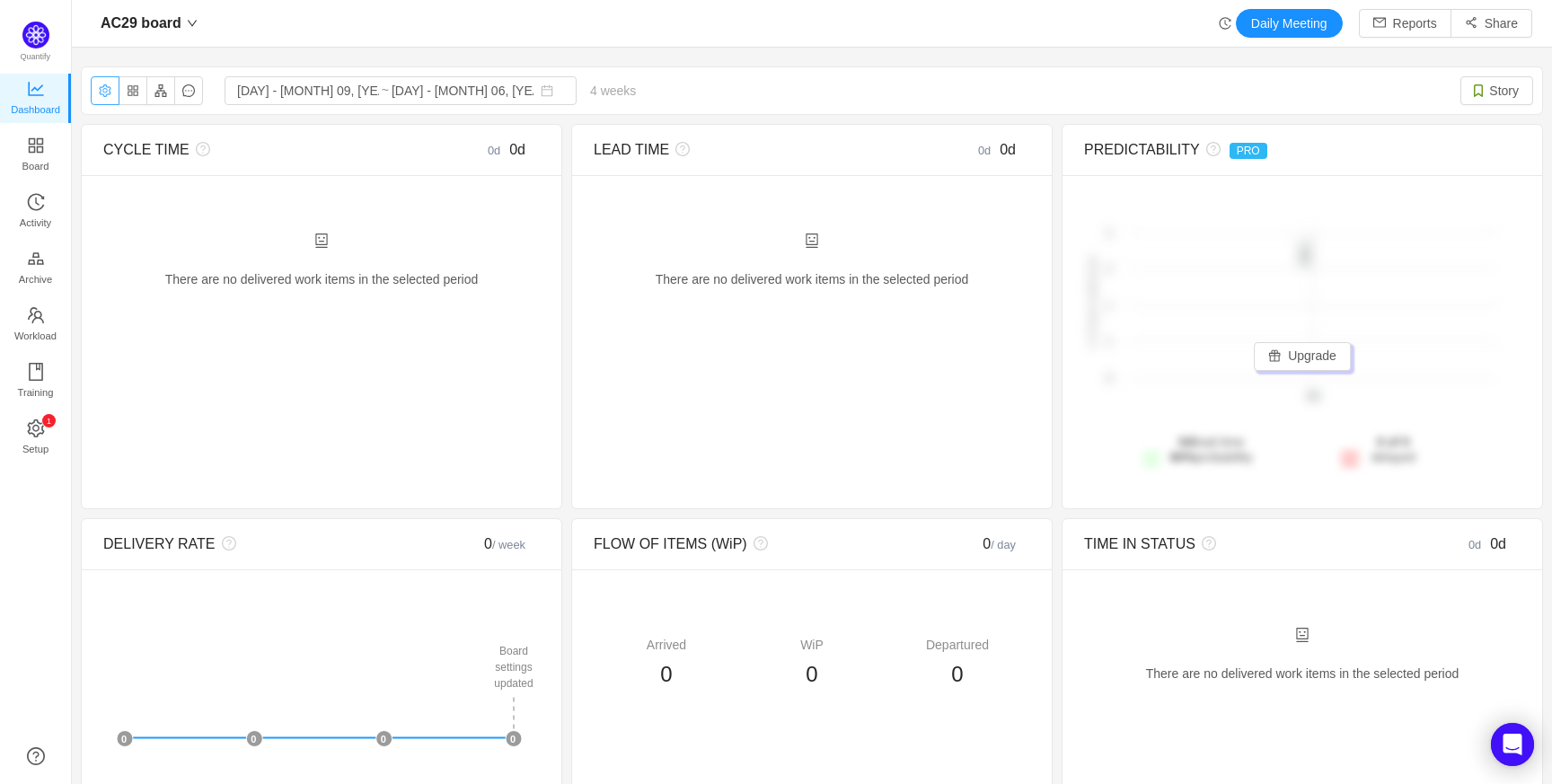 click at bounding box center (105, 91) 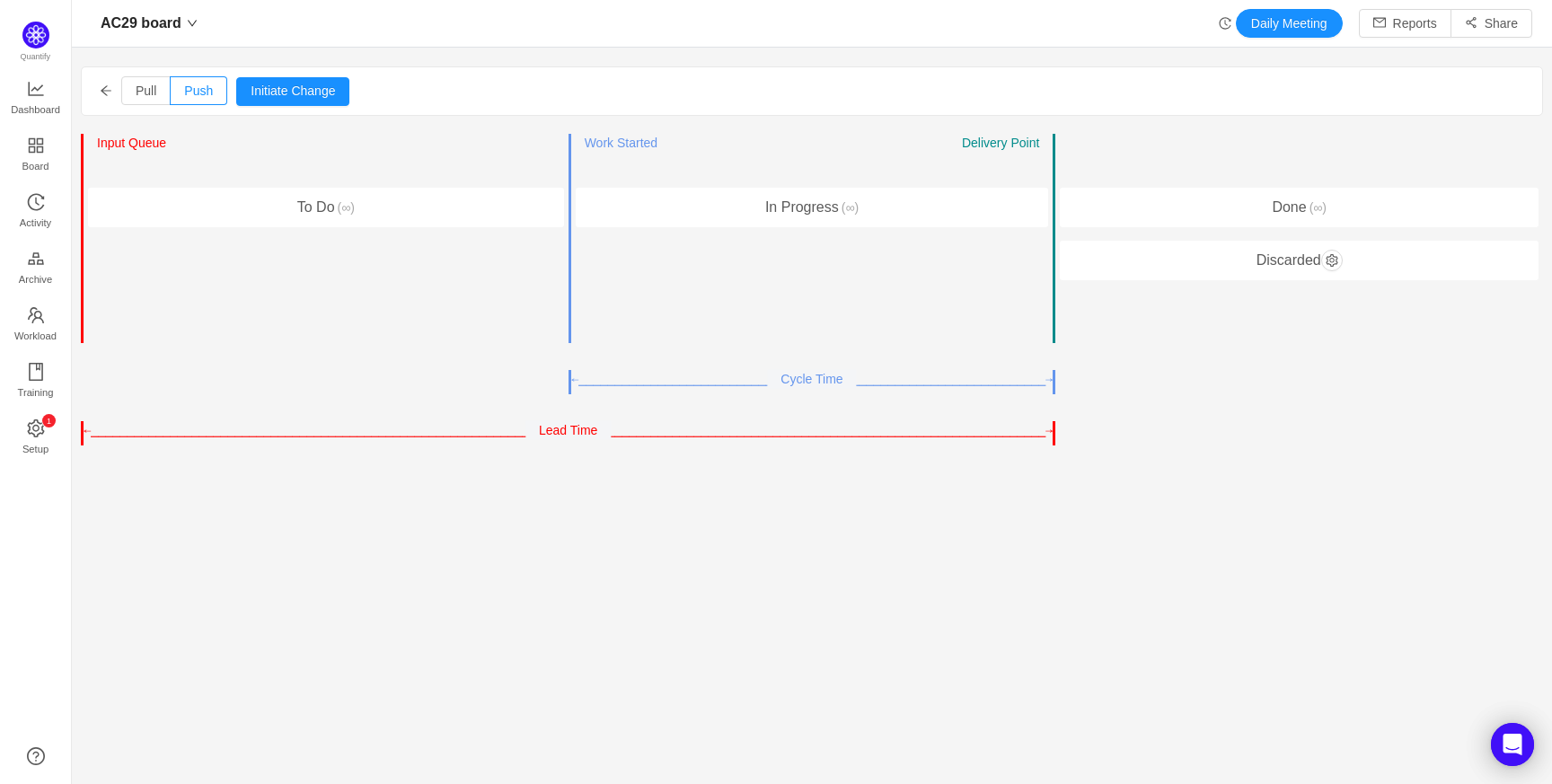 click on "Pull   Push  Initiate Change Cancel Confirm" at bounding box center (812, 91) 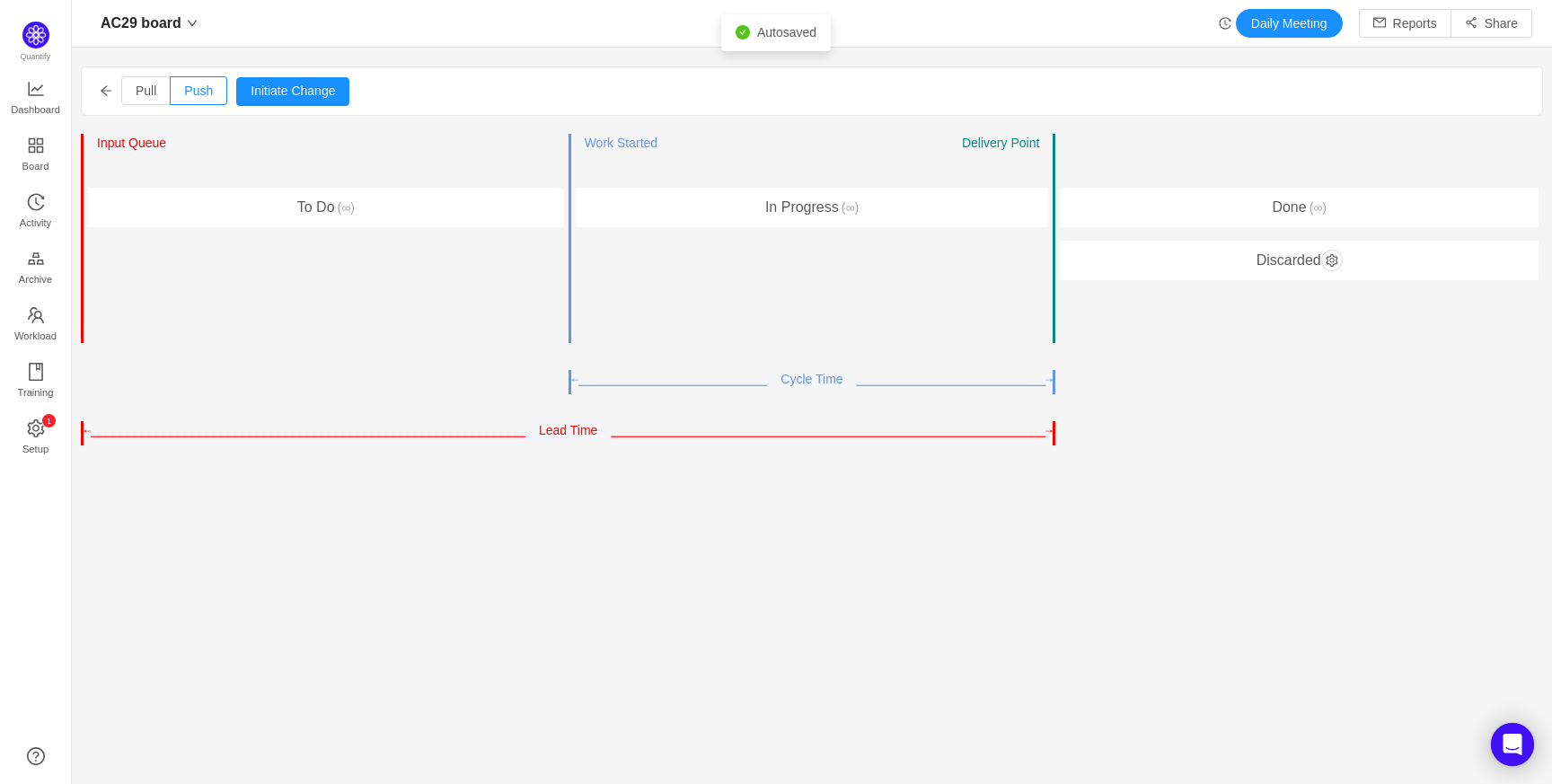 click at bounding box center (106, 90) 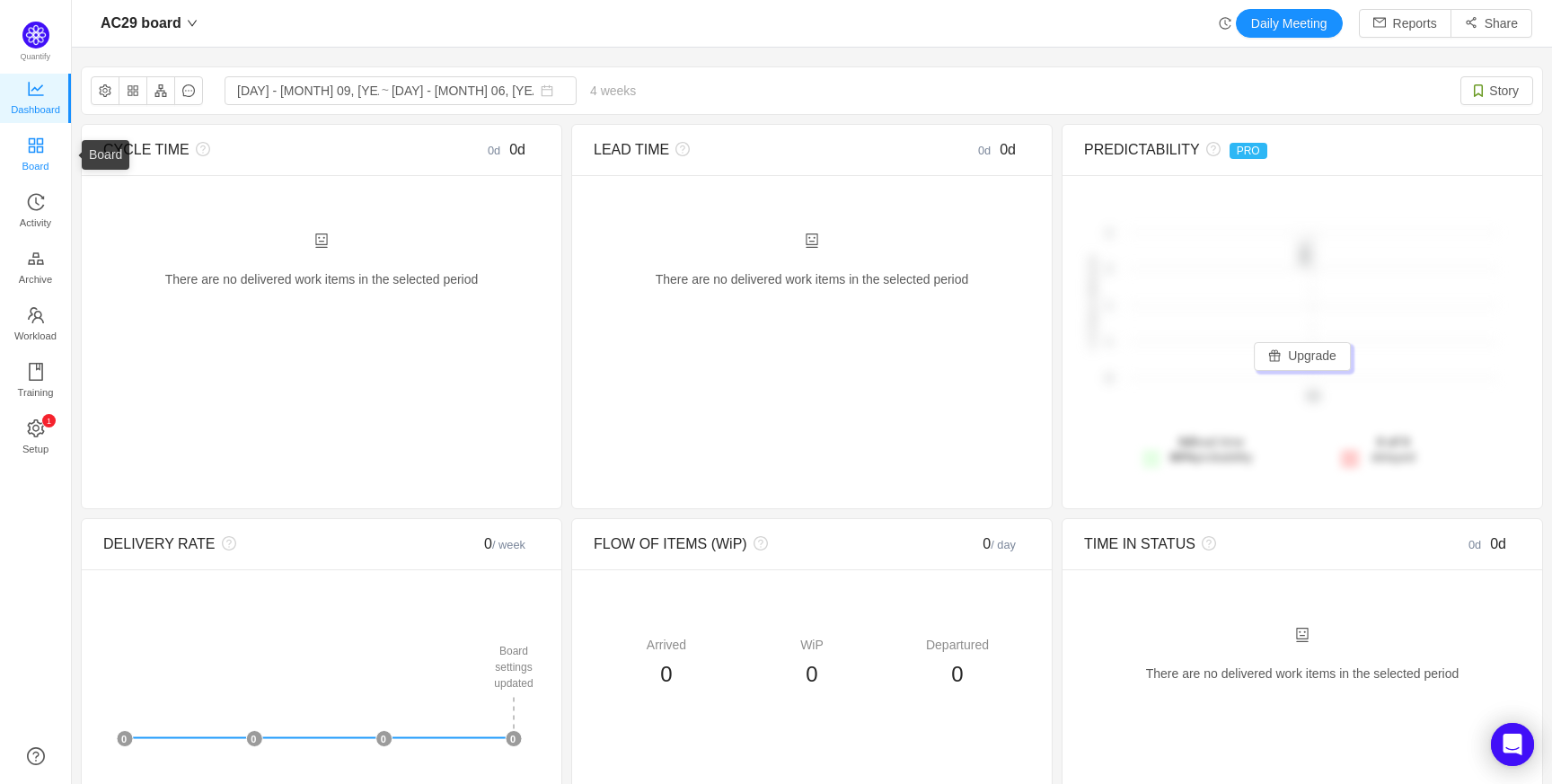 click on "Board" at bounding box center [36, 166] 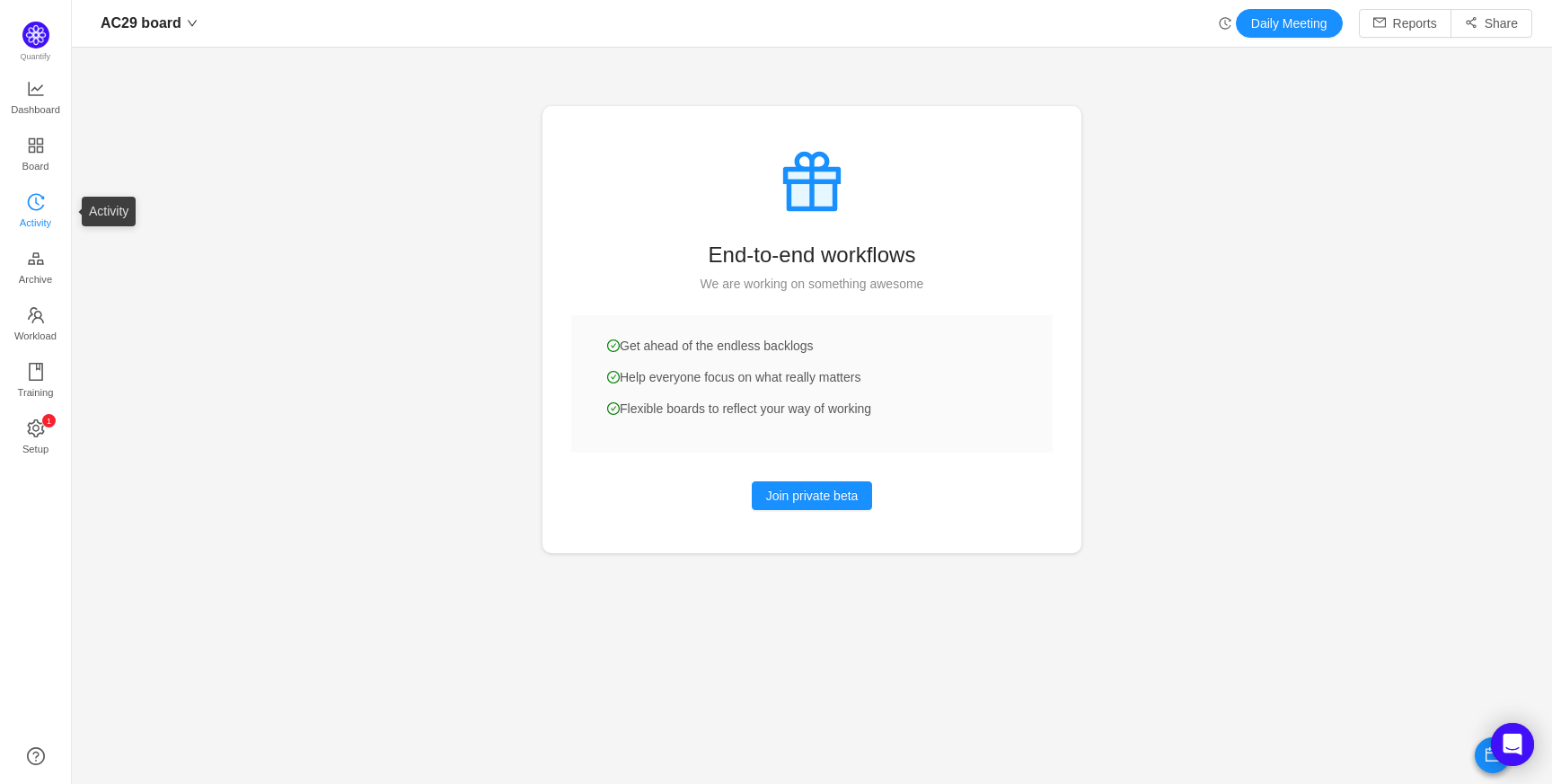 click on "Activity" at bounding box center (35, 223) 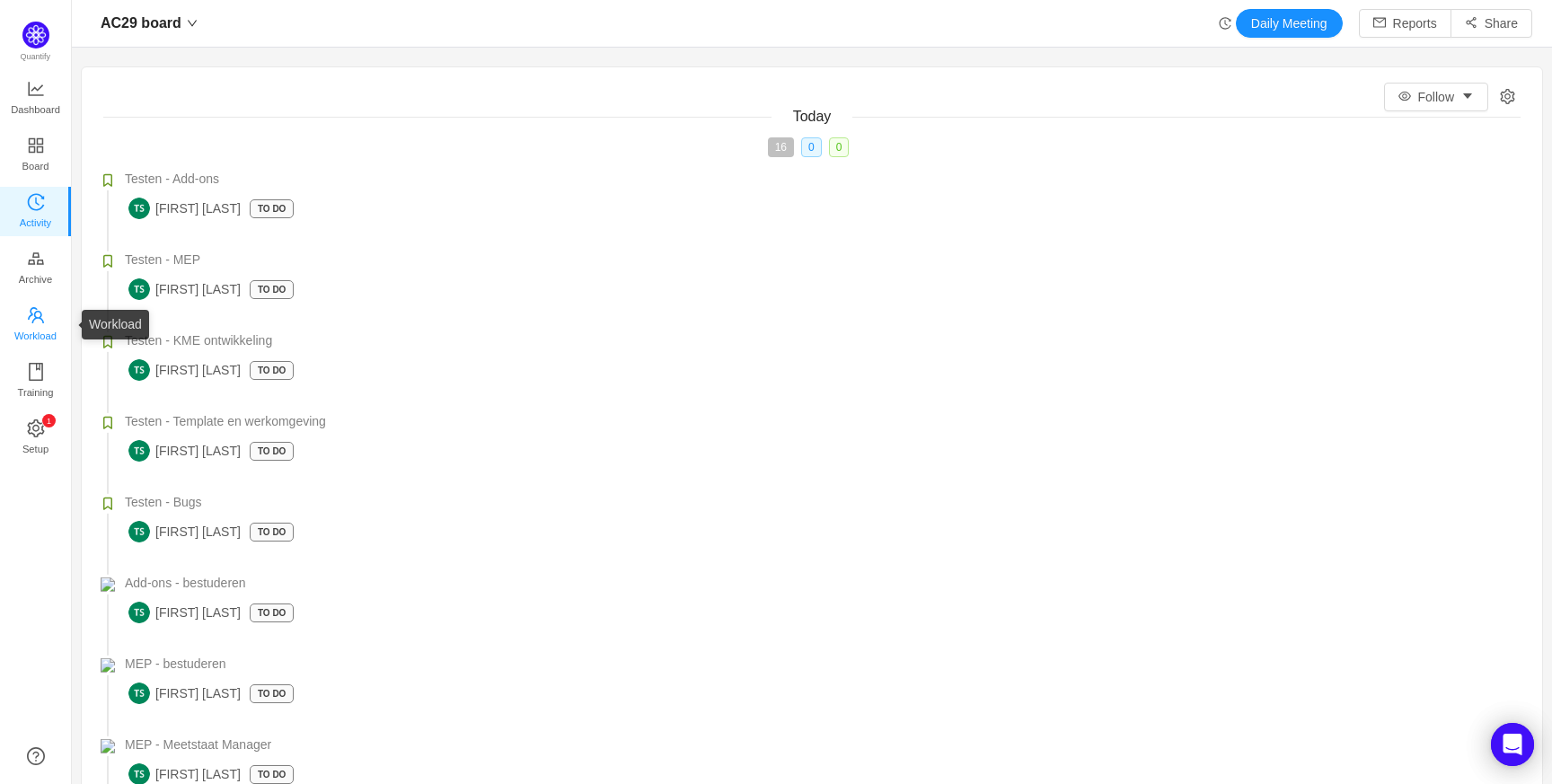 click on "Workload" at bounding box center [35, 336] 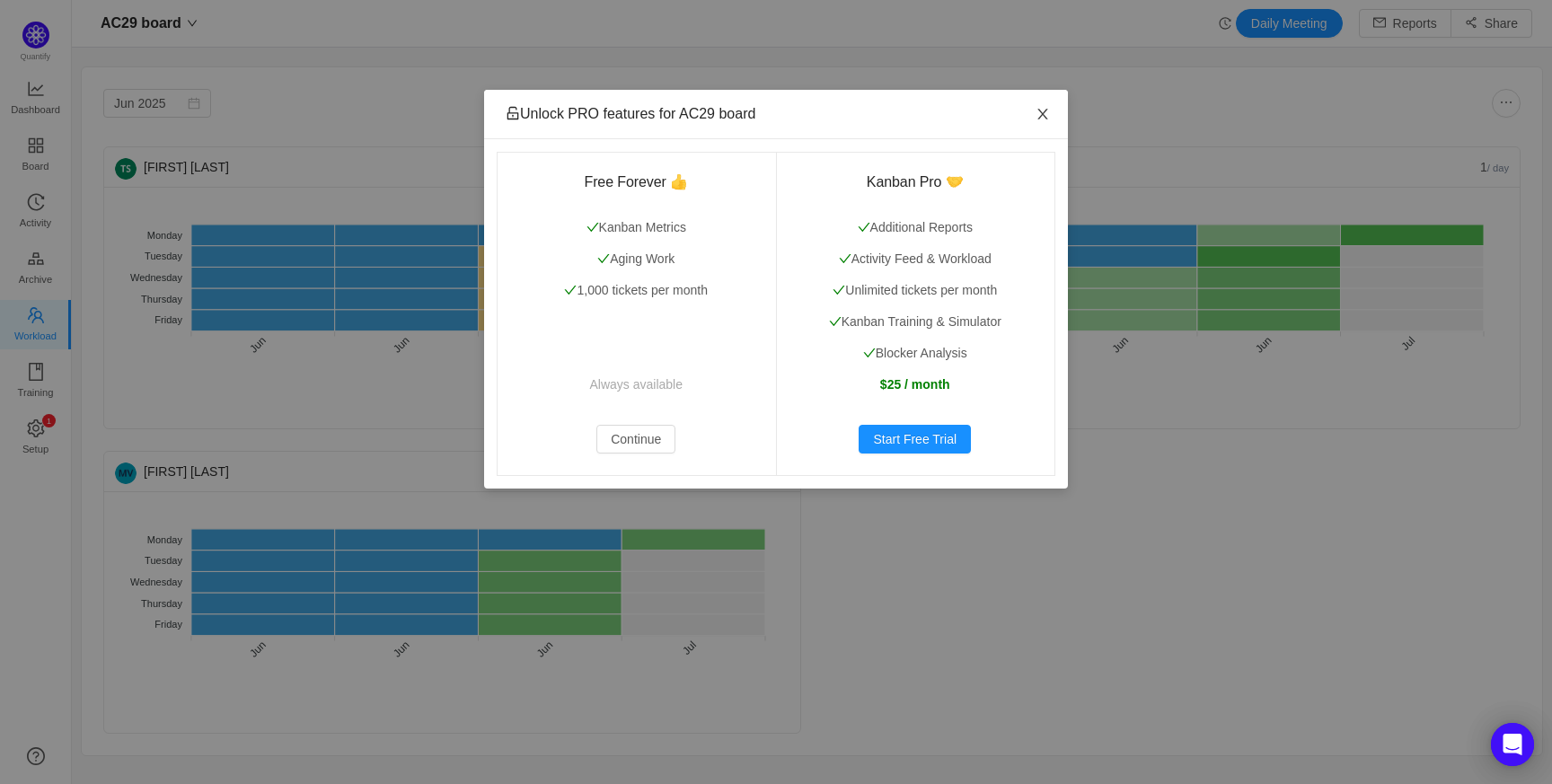 click at bounding box center (1043, 115) 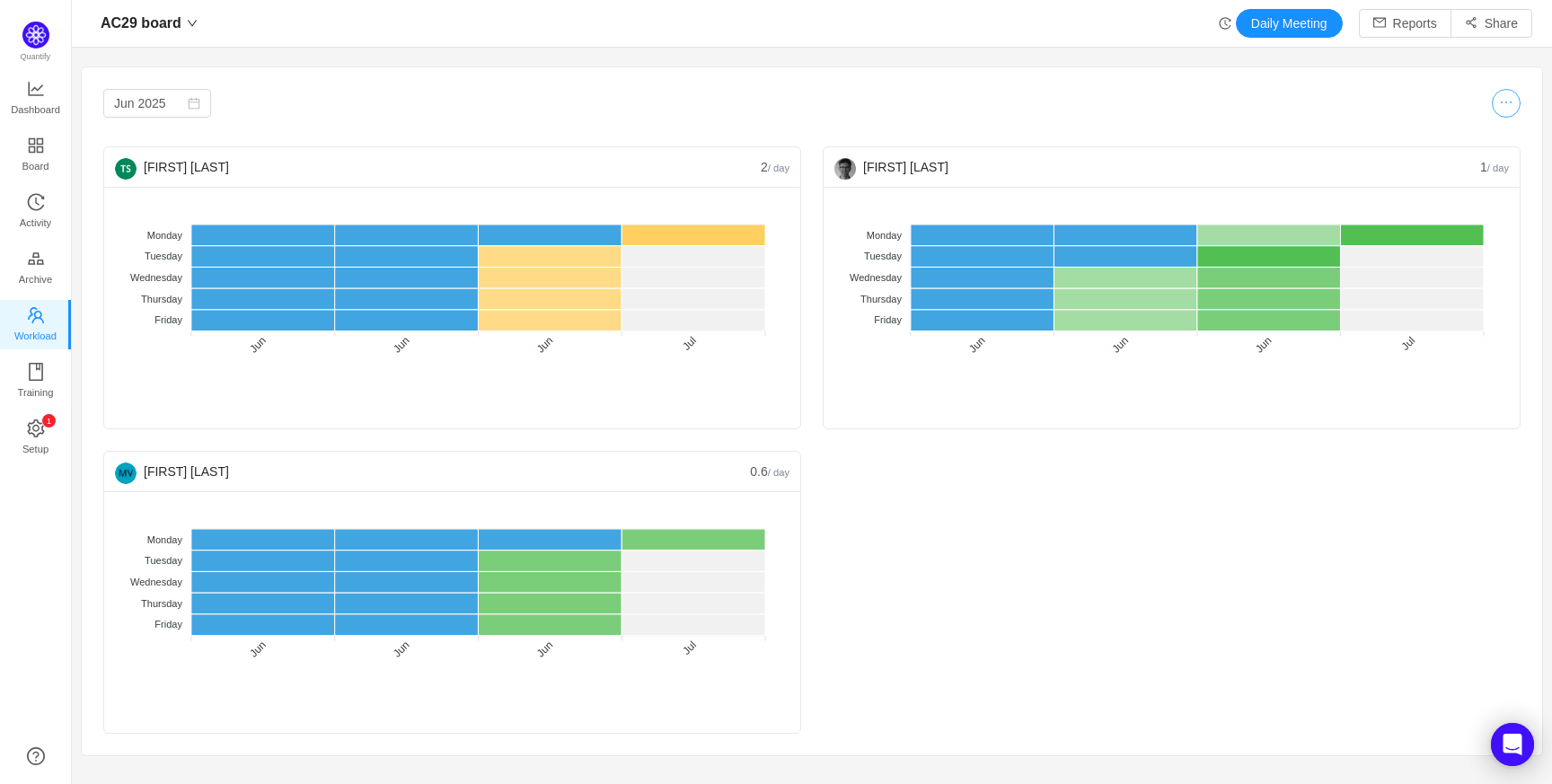 click at bounding box center [1506, 103] 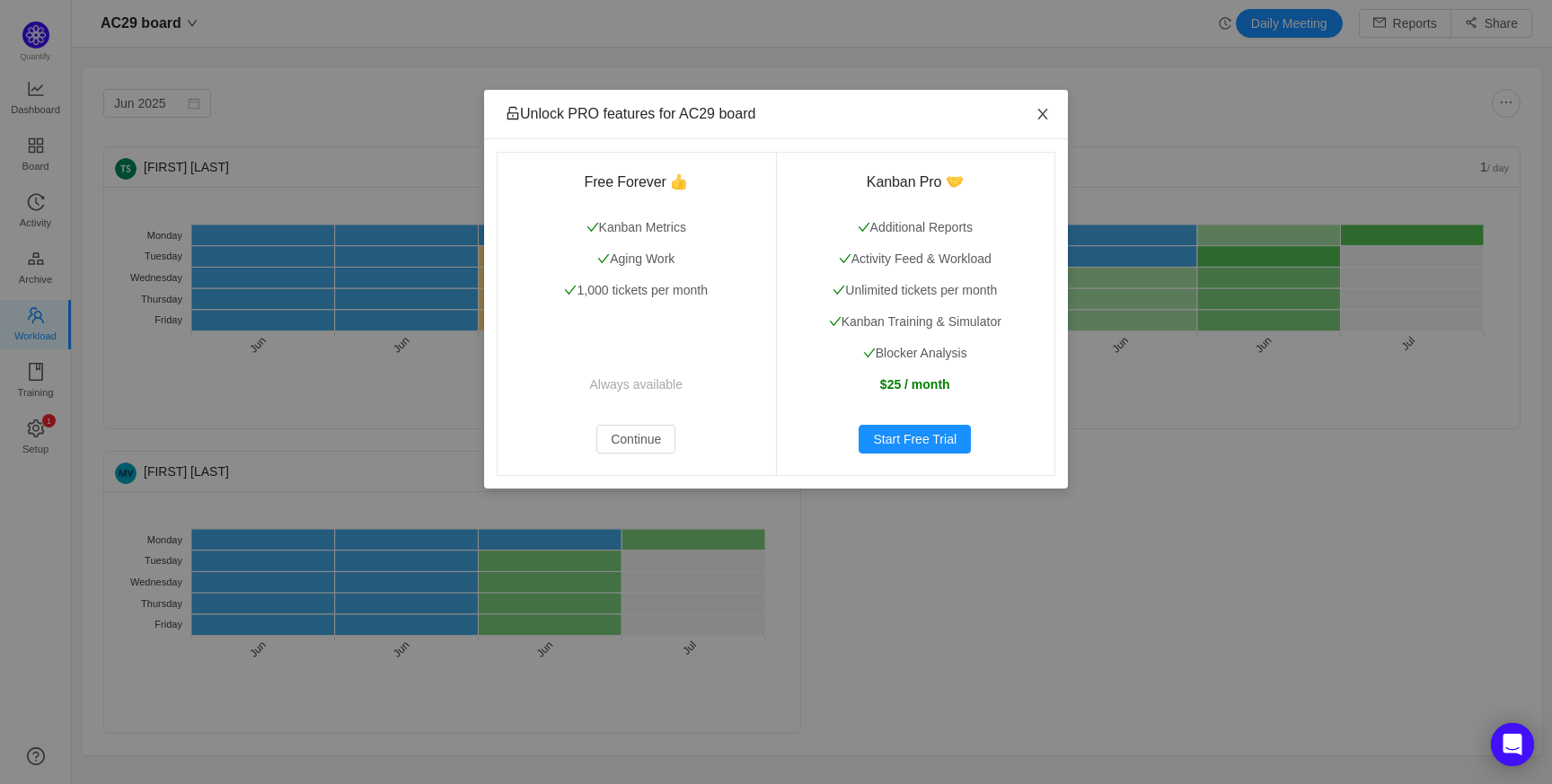 click at bounding box center [1043, 114] 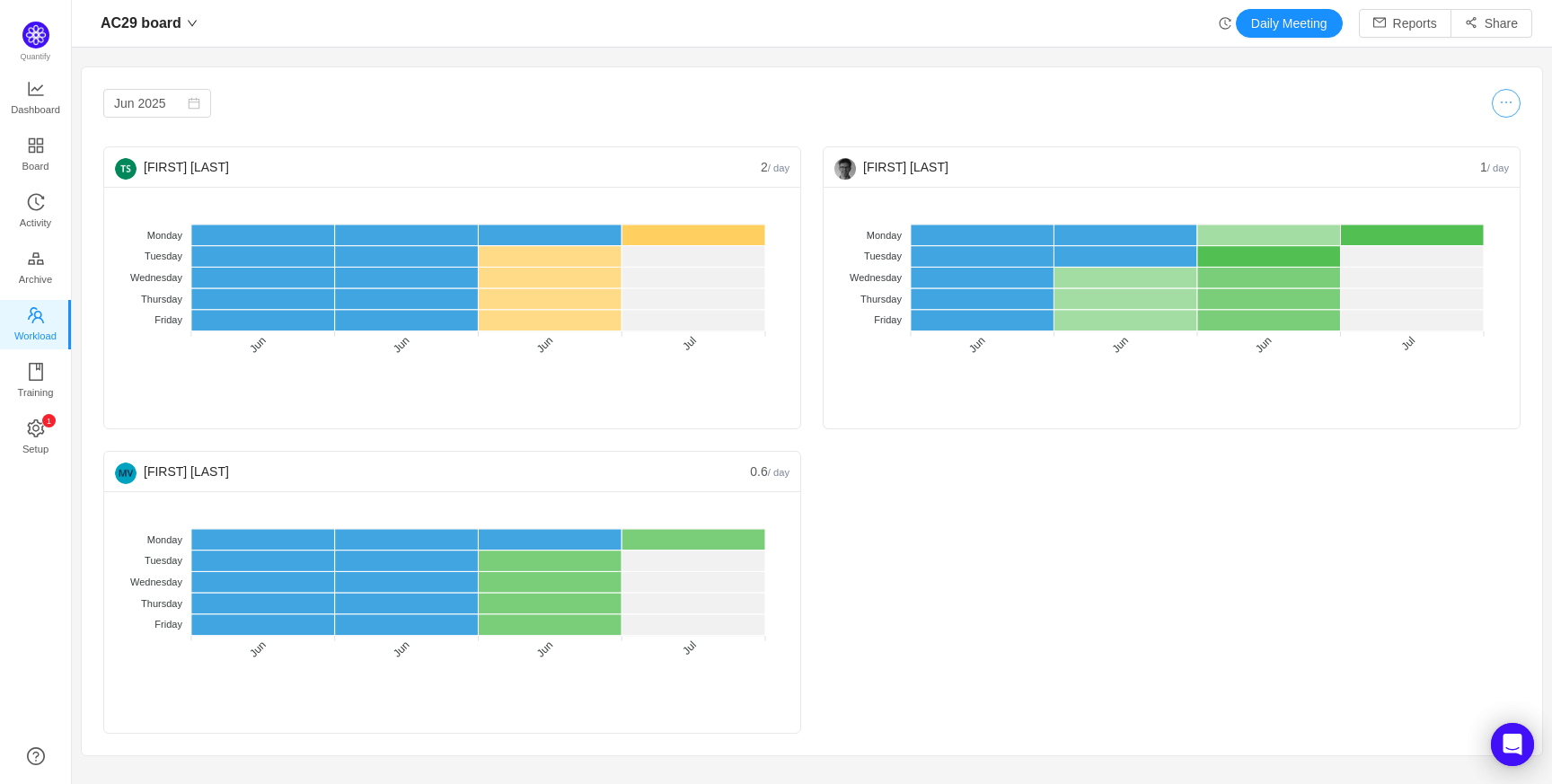 click at bounding box center [1506, 103] 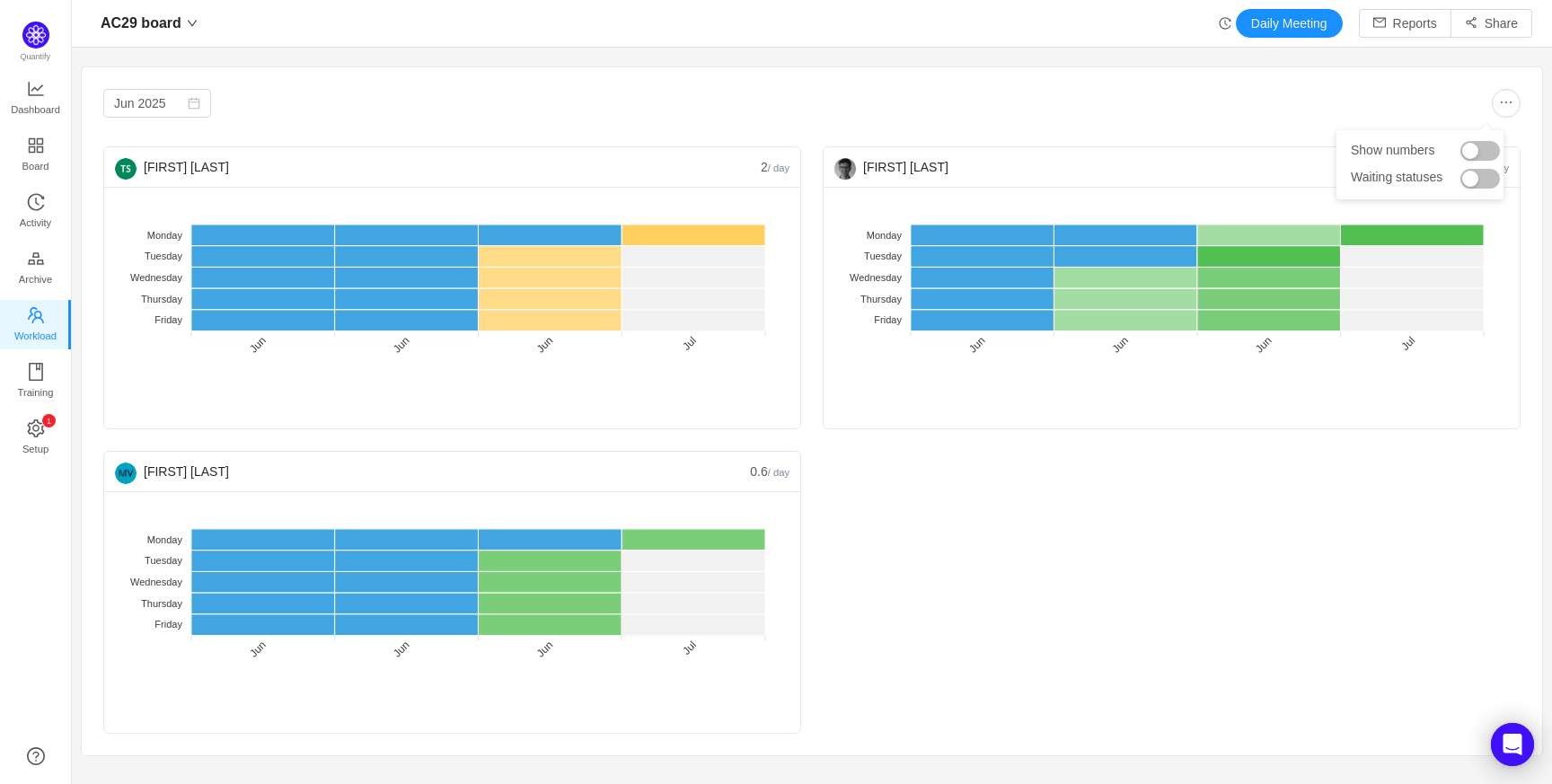click at bounding box center [1480, 151] 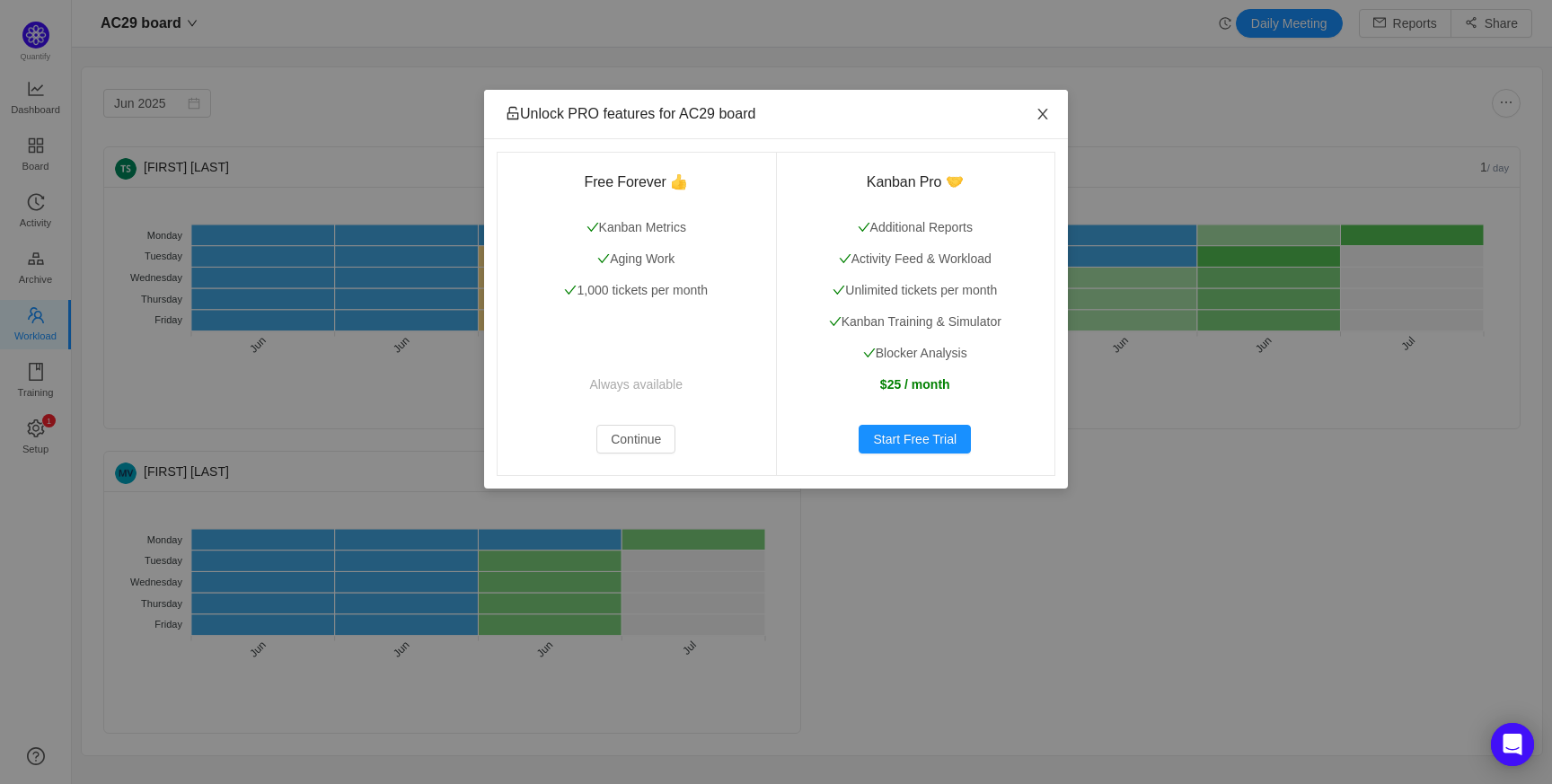 click at bounding box center (1043, 115) 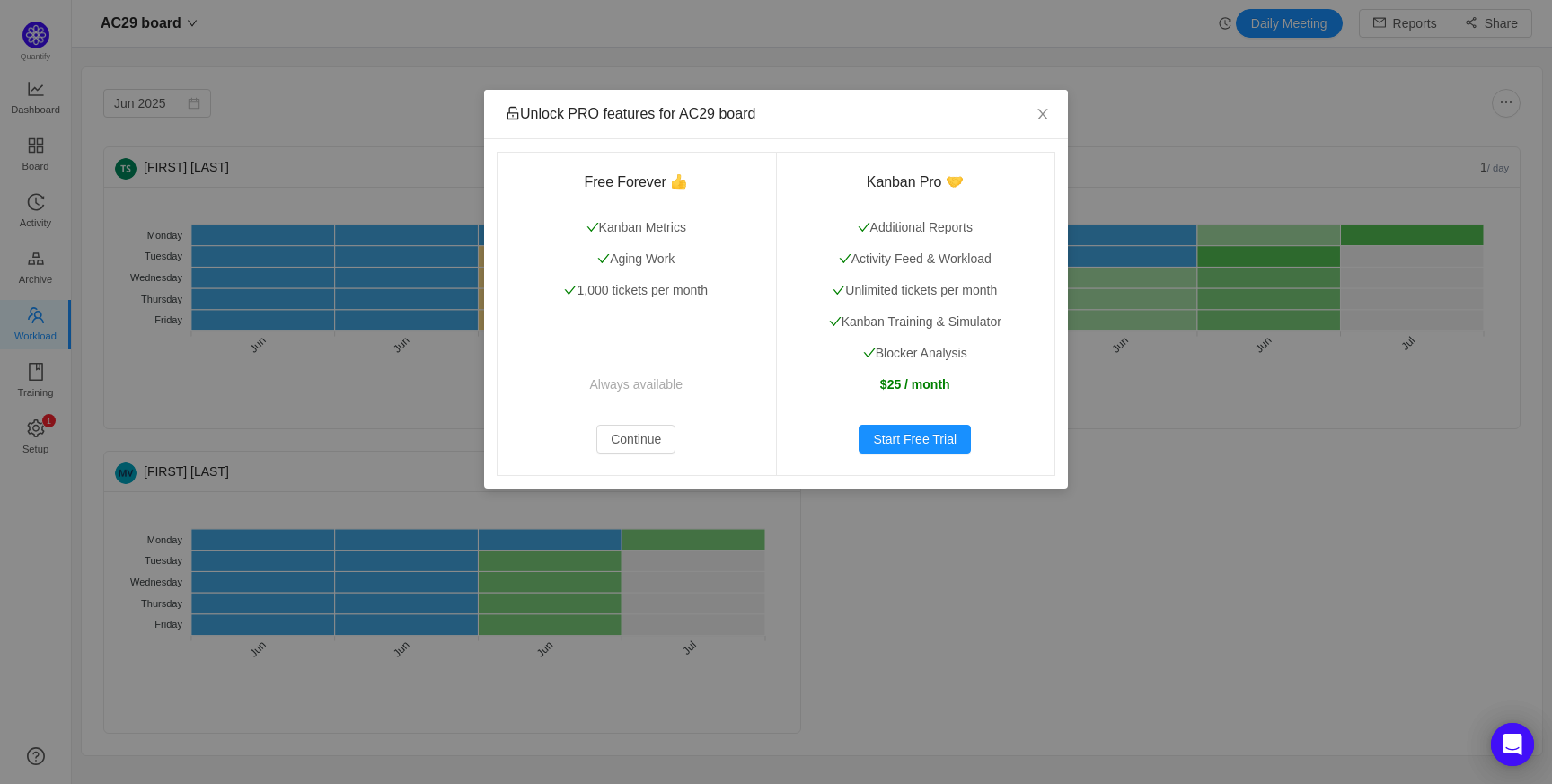 click on "Unlock PRO features for AC29 board  Free Forever 👍  Kanban Metrics  Aging Work  1,000 tickets per month   Always available  Continue Kanban Pro 🤝  Additional Reports  Activity Feed & Workload  Unlimited tickets per month  Kanban Training & Simulator  Blocker Analysis $25 / month Start Free Trial" at bounding box center [776, 392] 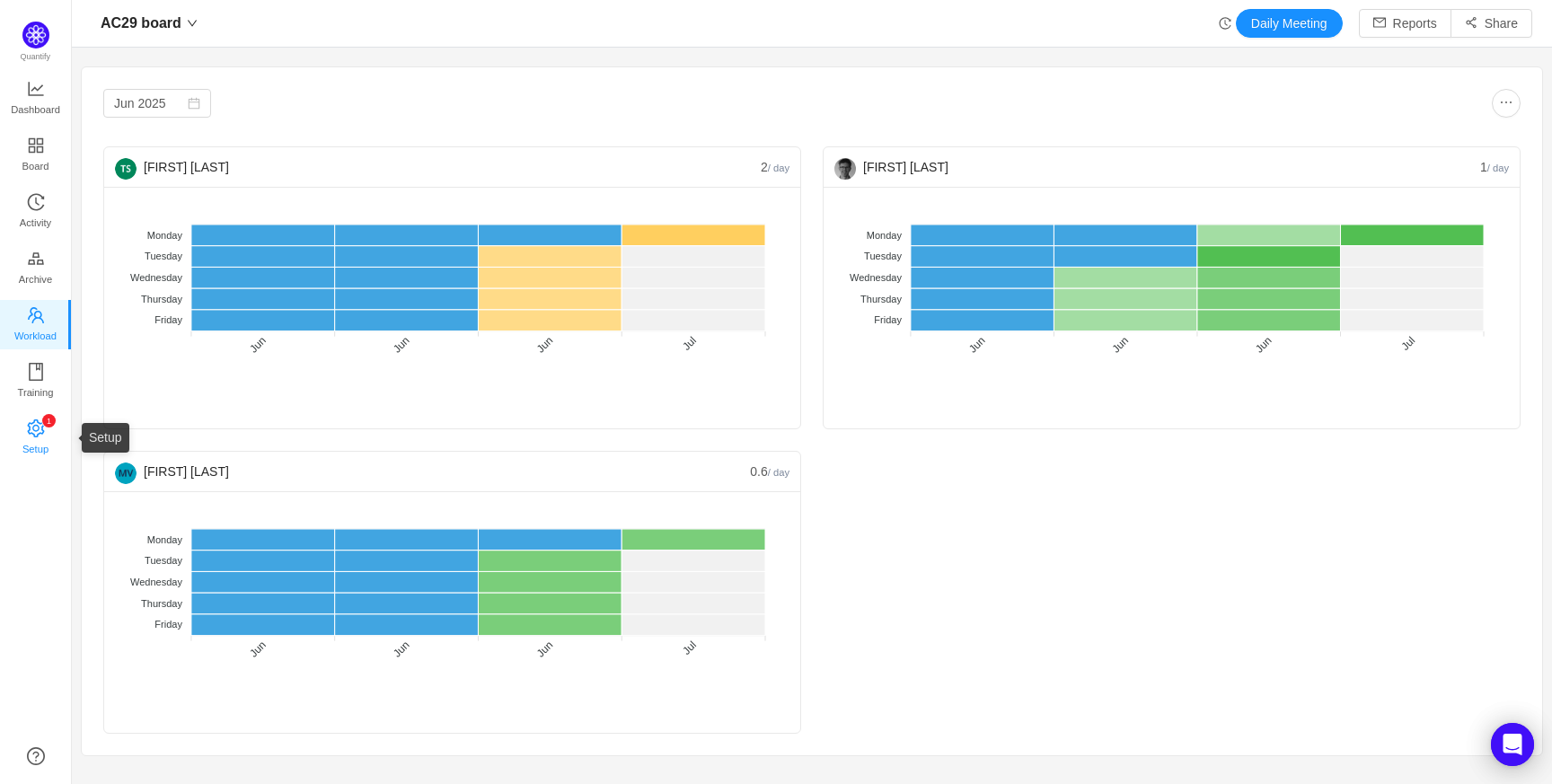 click at bounding box center [35, 427] 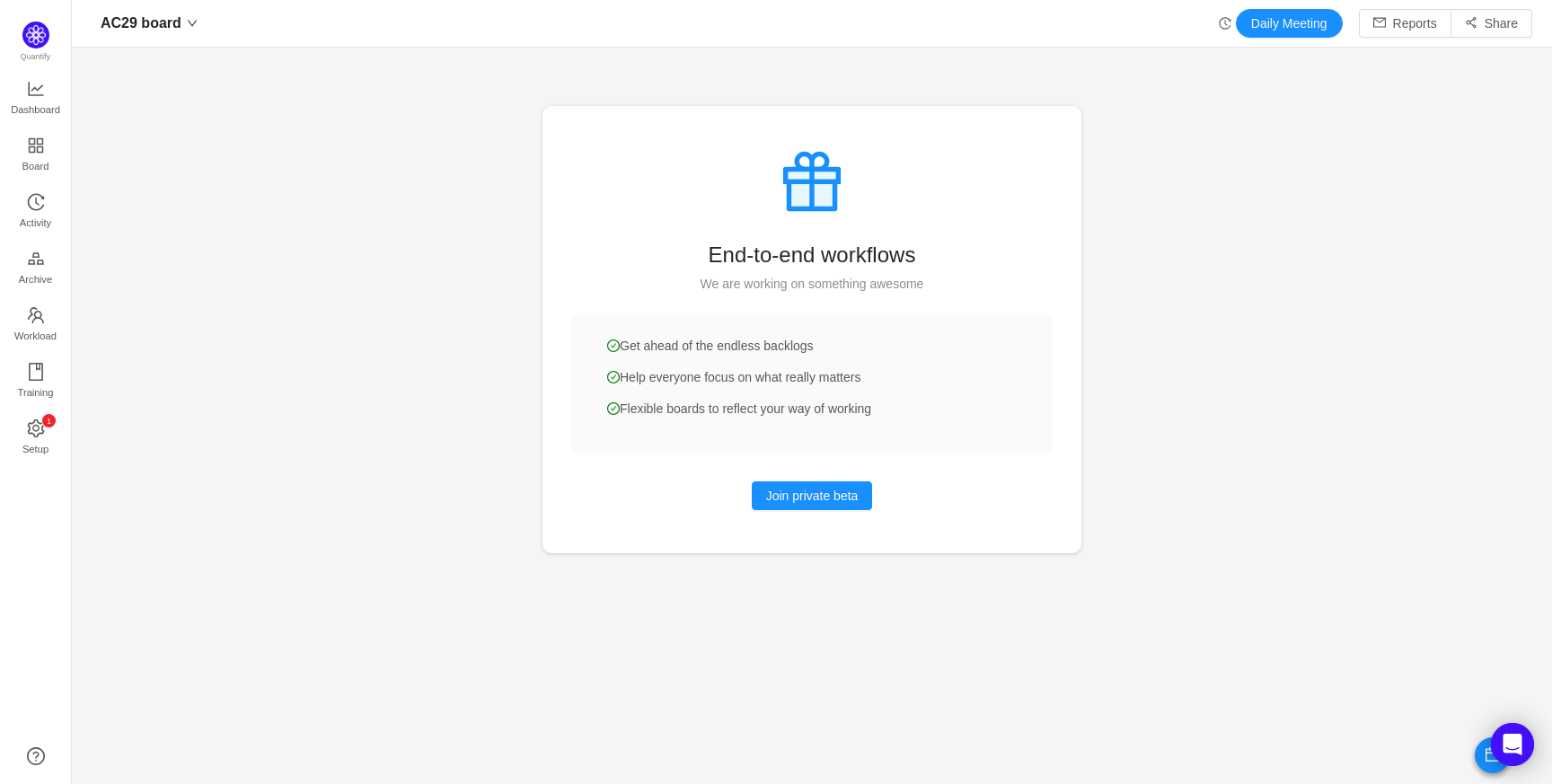 drag, startPoint x: 618, startPoint y: 339, endPoint x: 812, endPoint y: 437, distance: 217.34765 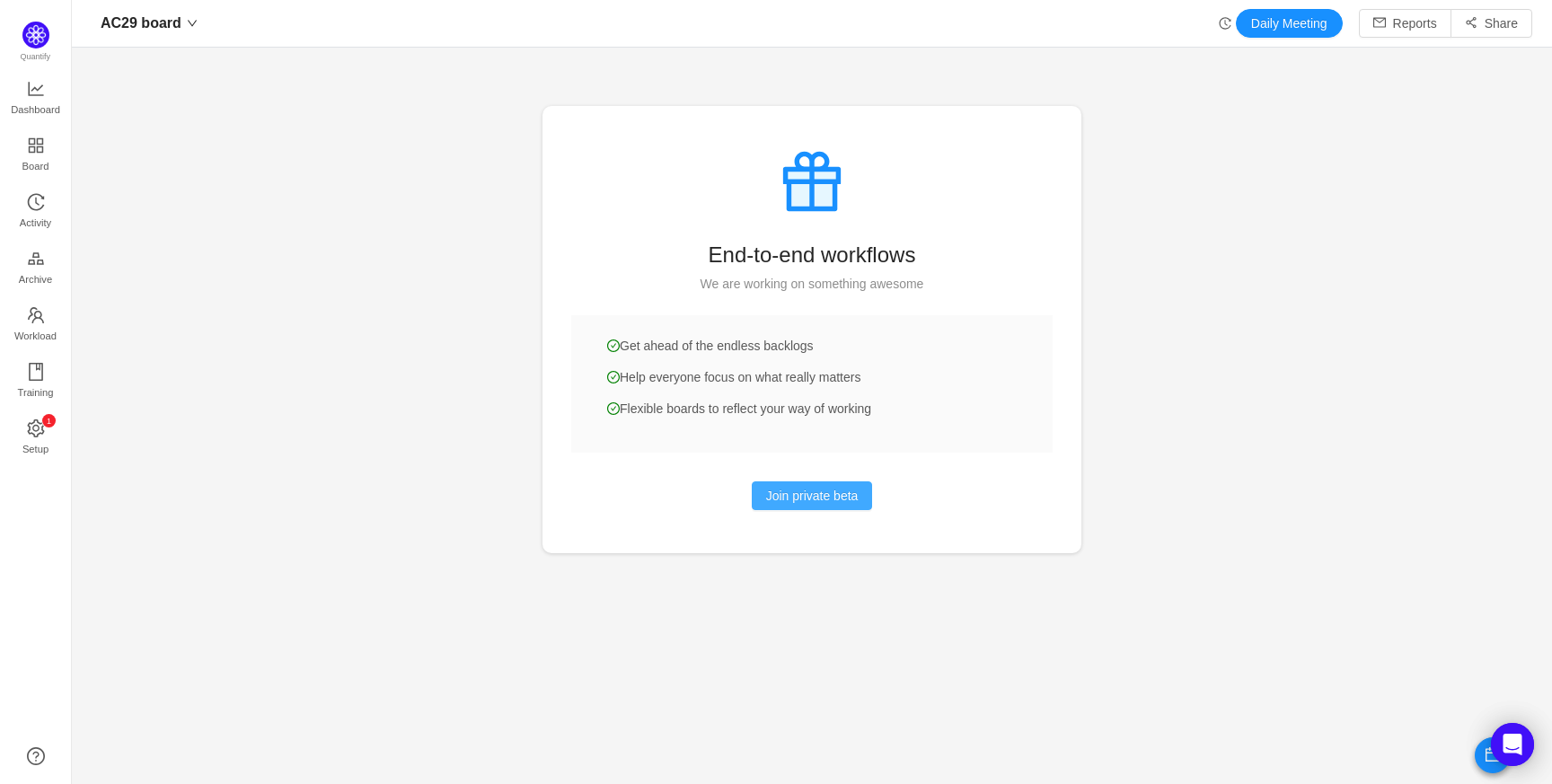 click on "Join private beta" at bounding box center [812, 496] 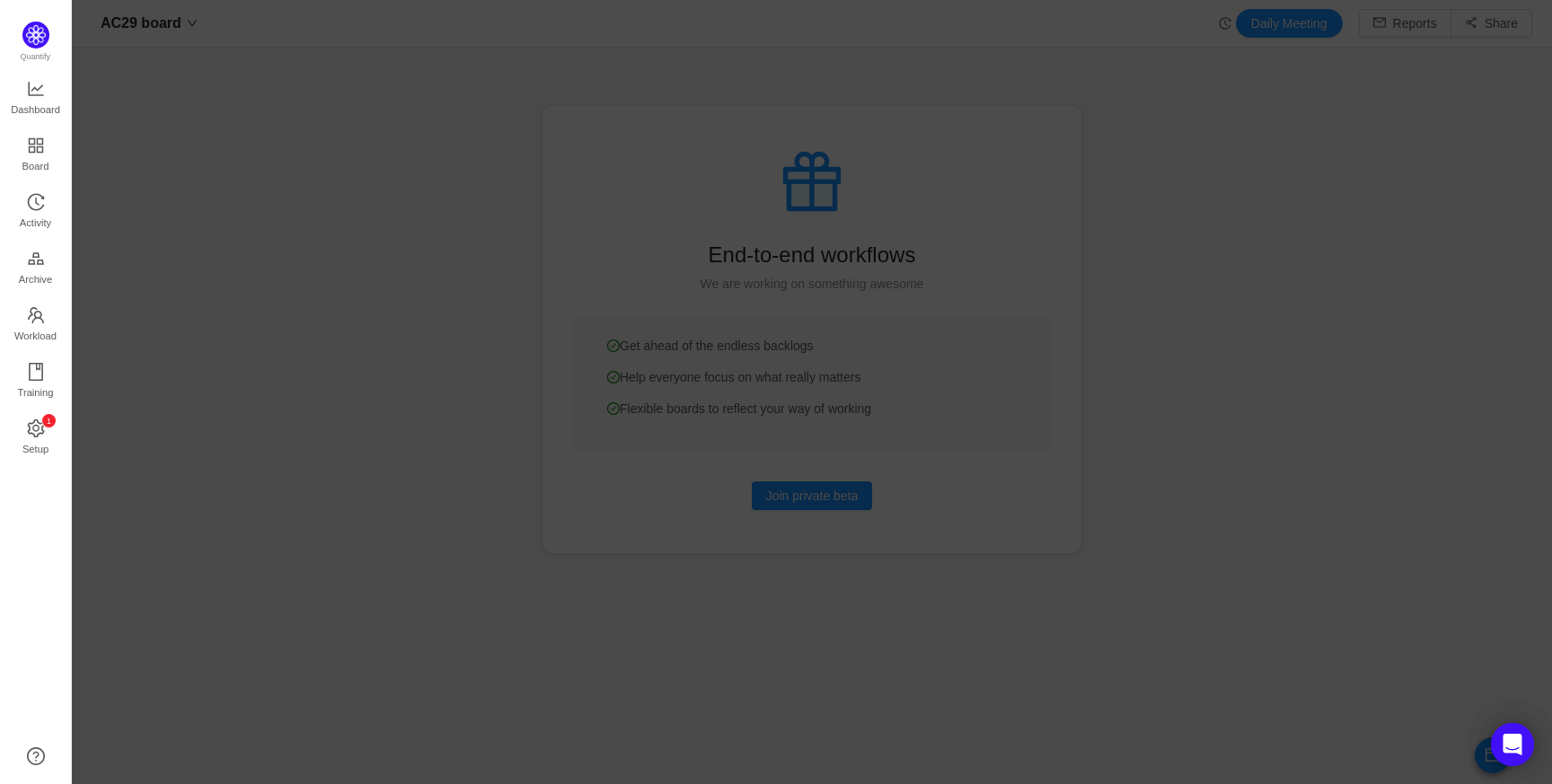 click at bounding box center [812, 392] 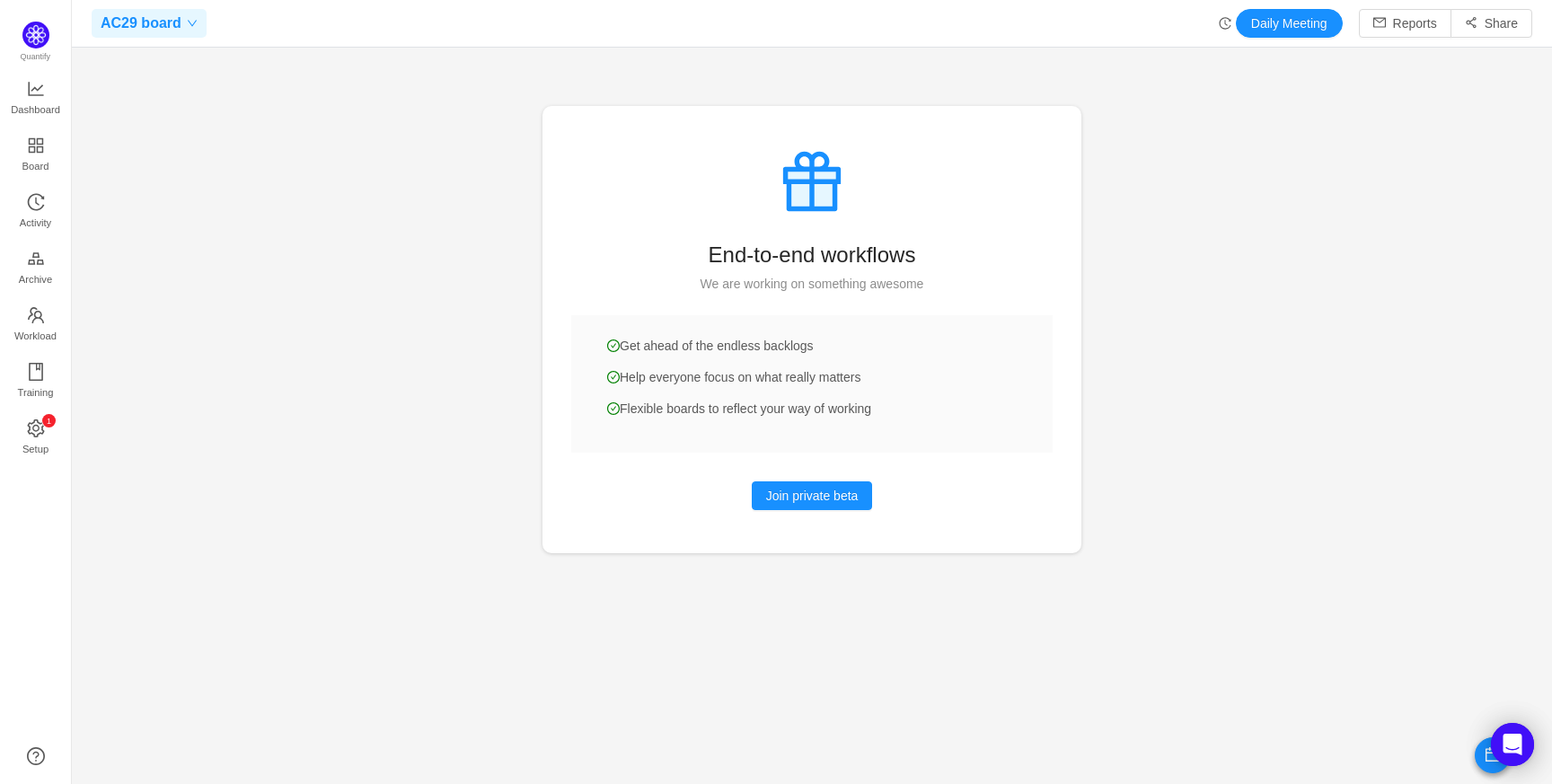 click on "AC29 board" at bounding box center (149, 23) 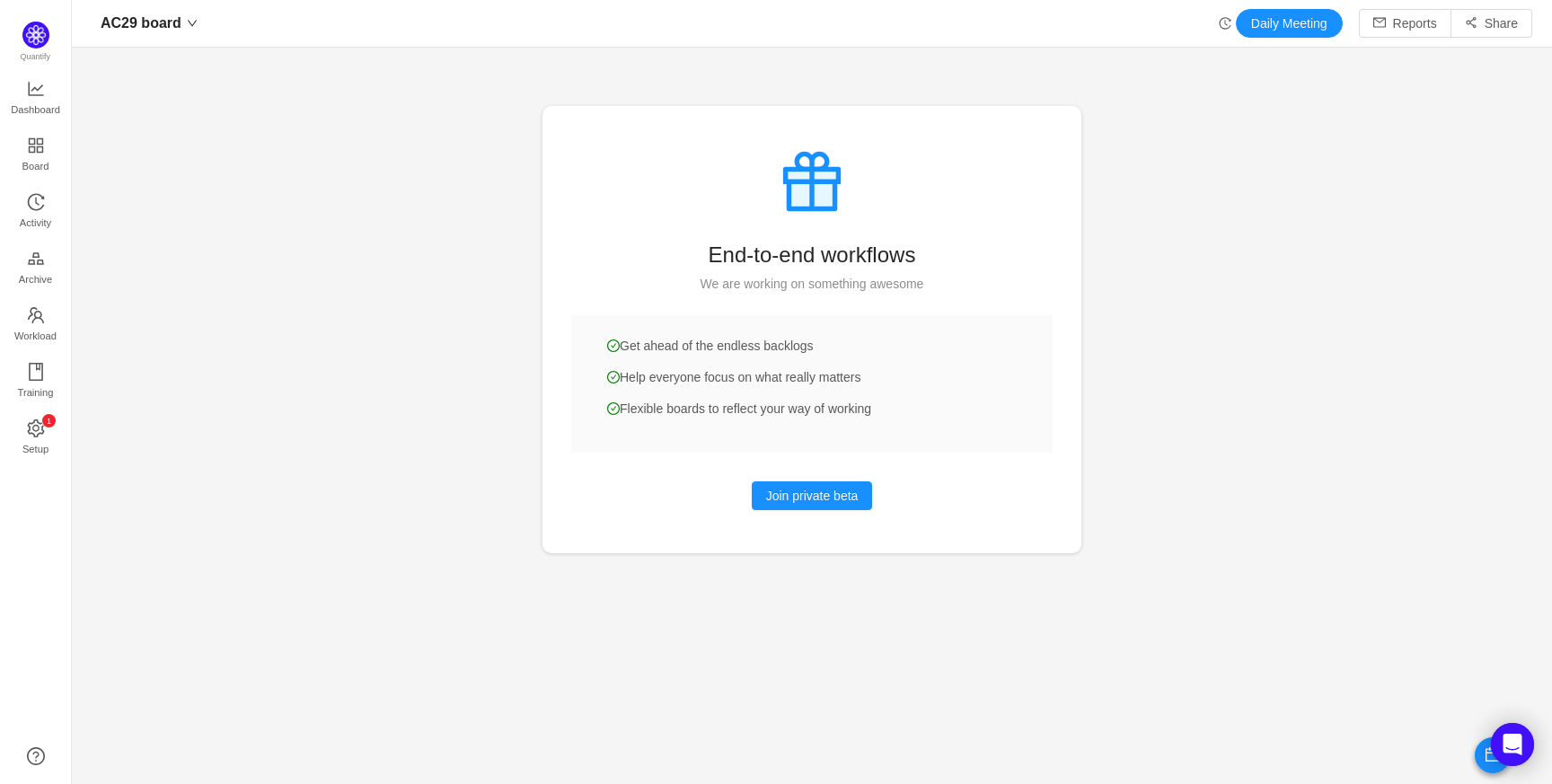 click at bounding box center (812, 392) 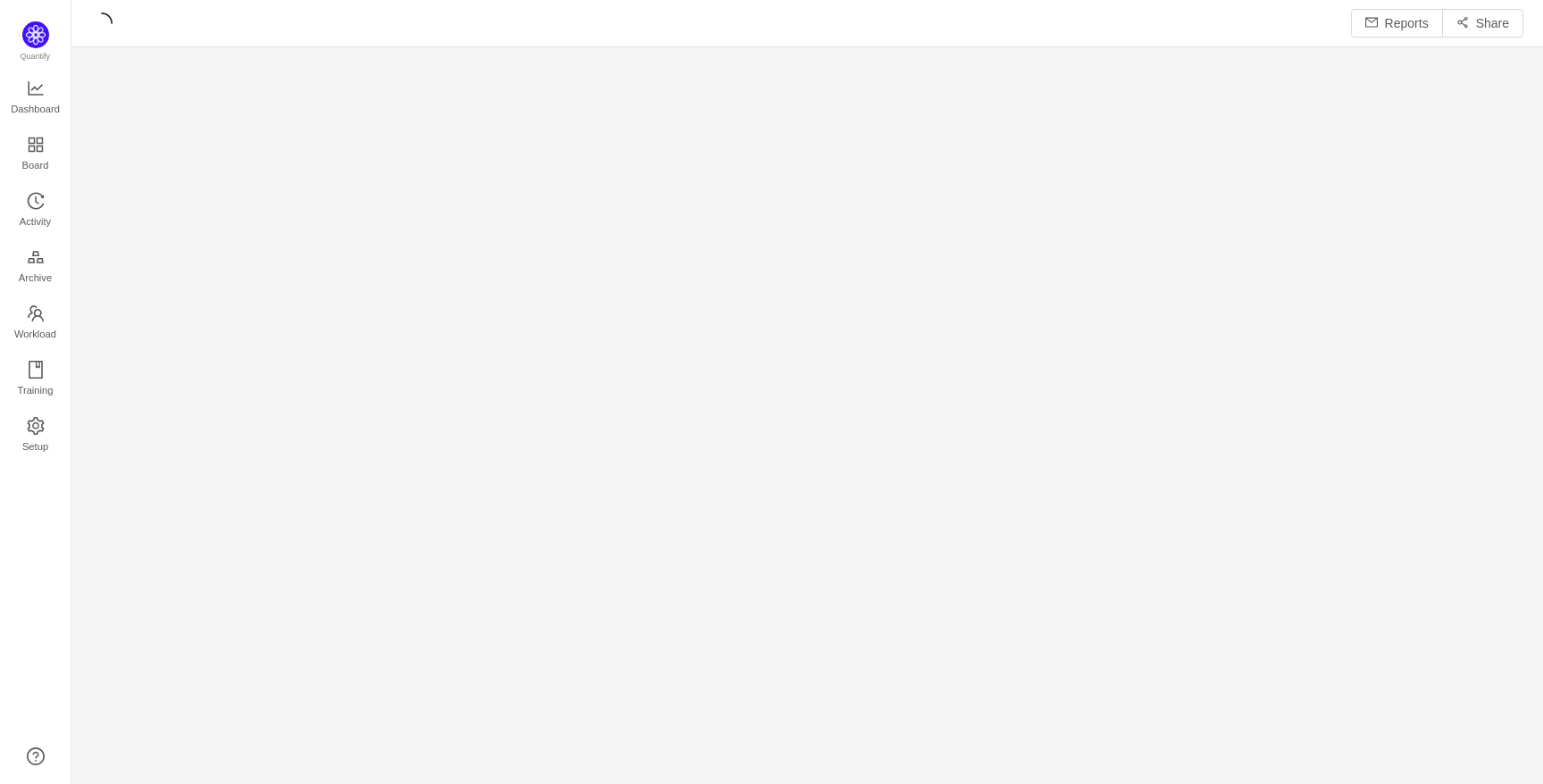 scroll, scrollTop: 0, scrollLeft: 0, axis: both 